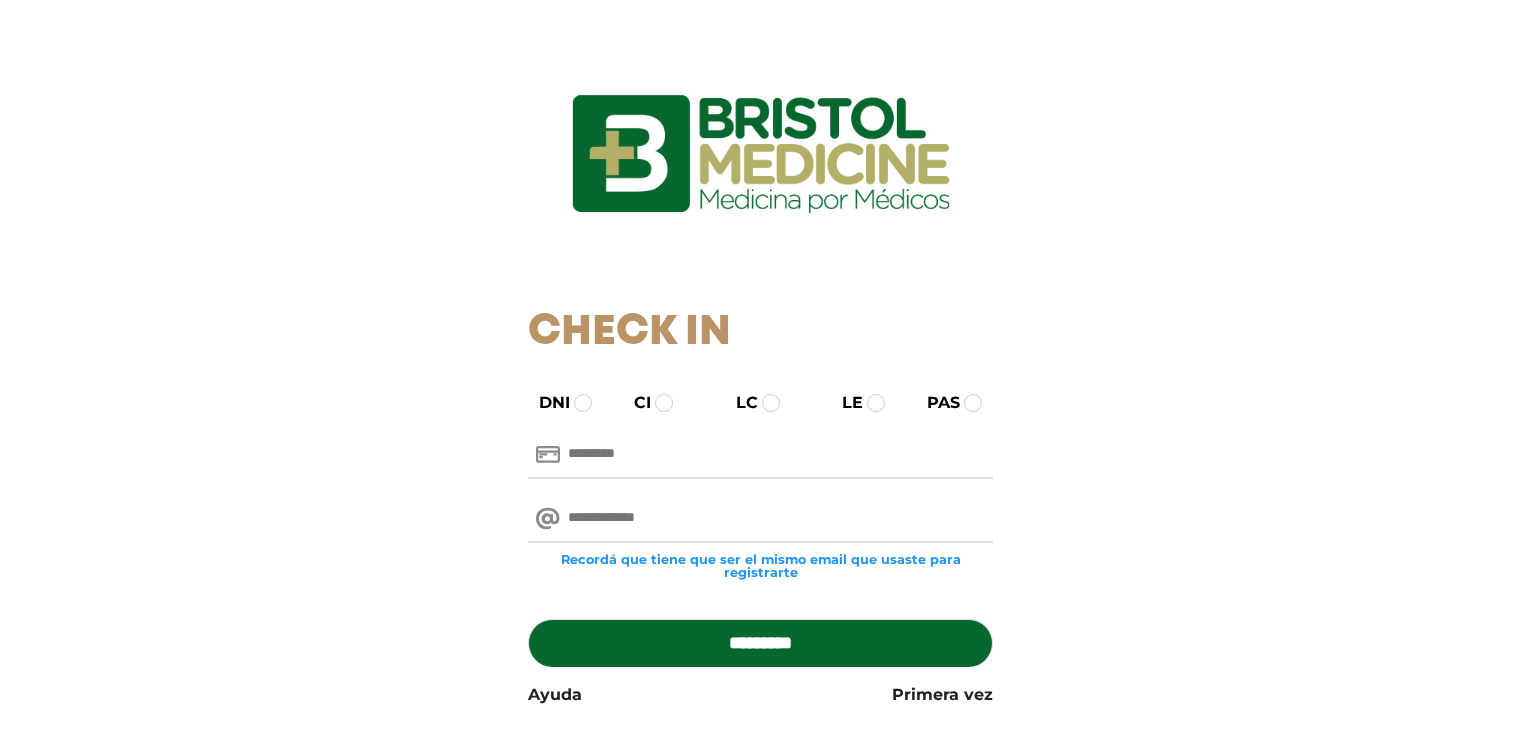 scroll, scrollTop: 0, scrollLeft: 0, axis: both 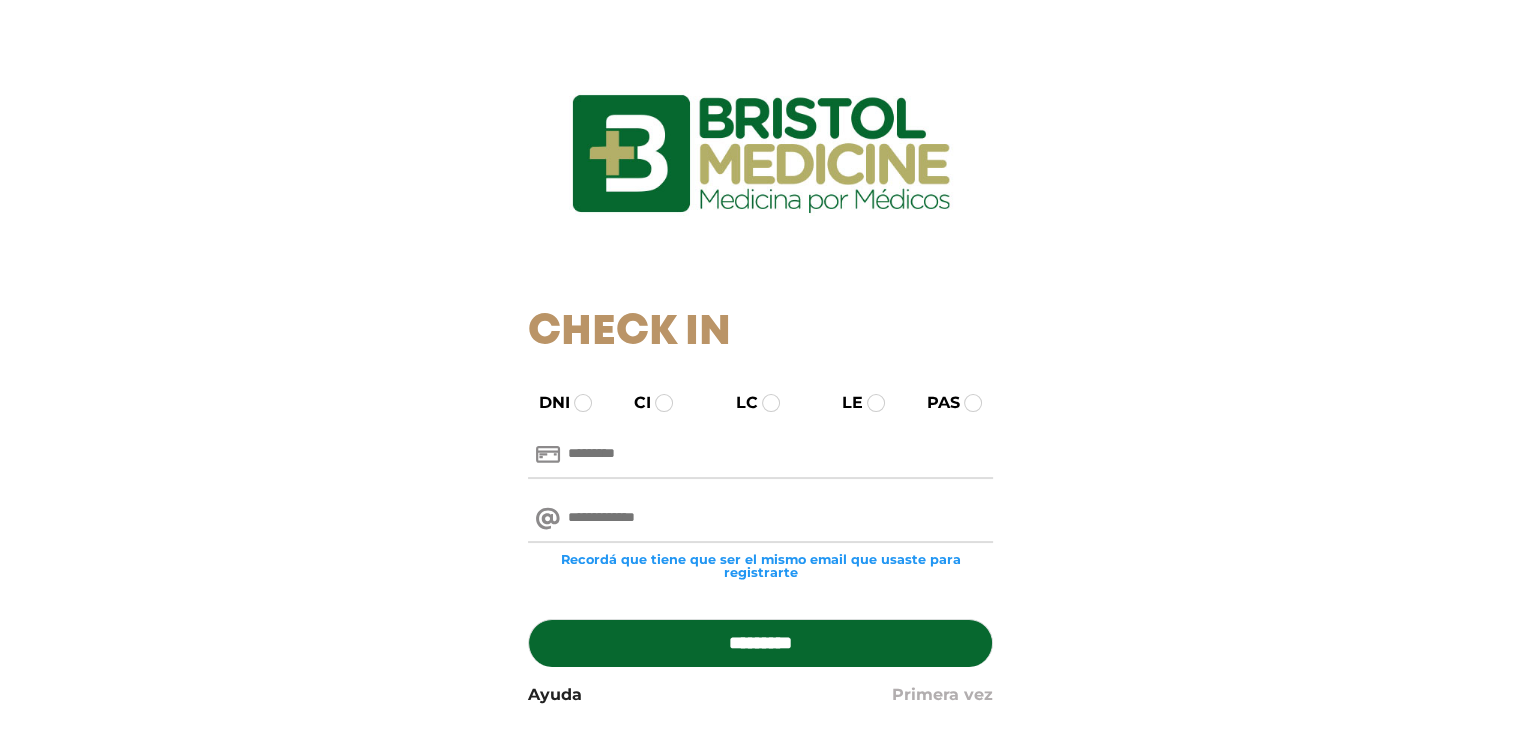 click on "Primera vez" at bounding box center (942, 695) 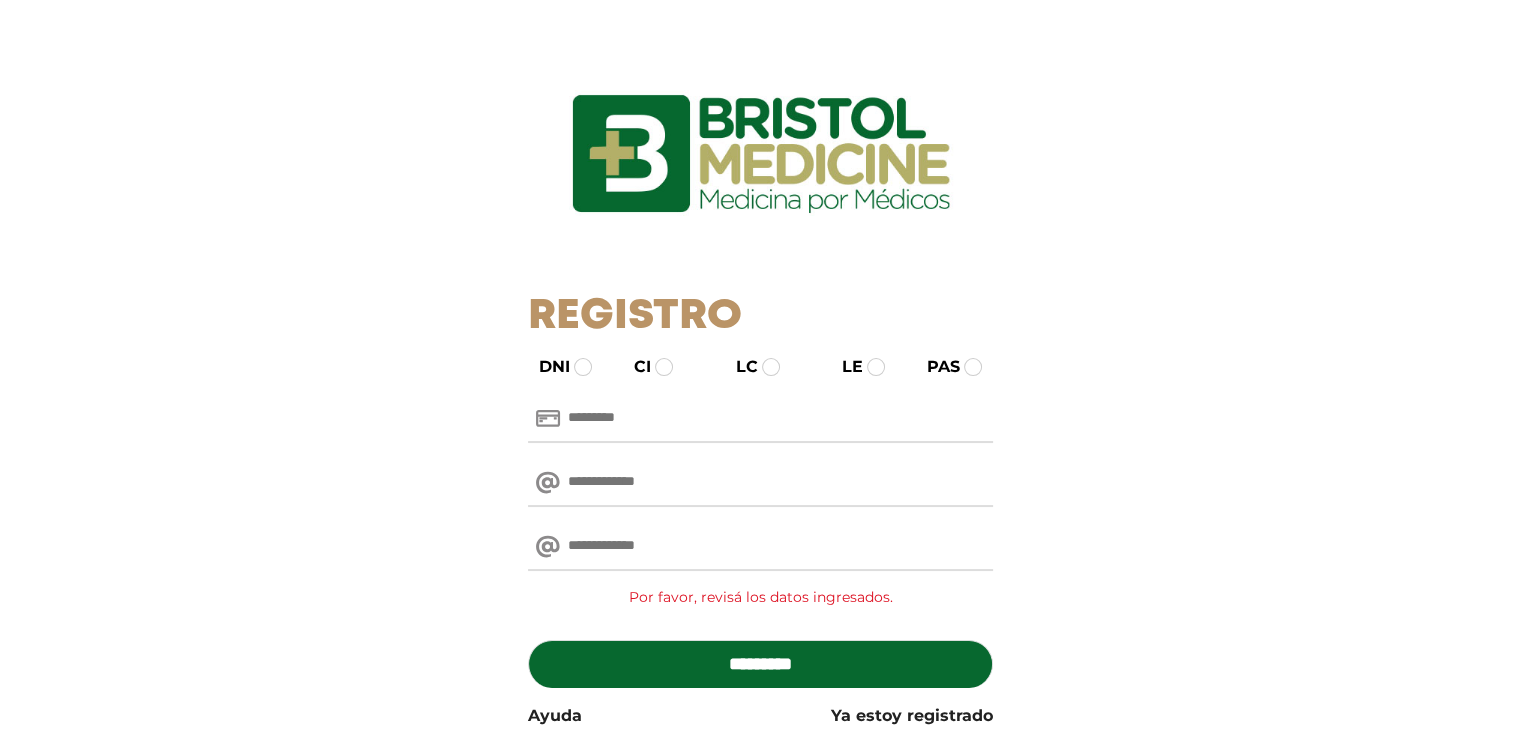 drag, startPoint x: 715, startPoint y: 415, endPoint x: 224, endPoint y: 63, distance: 604.1399 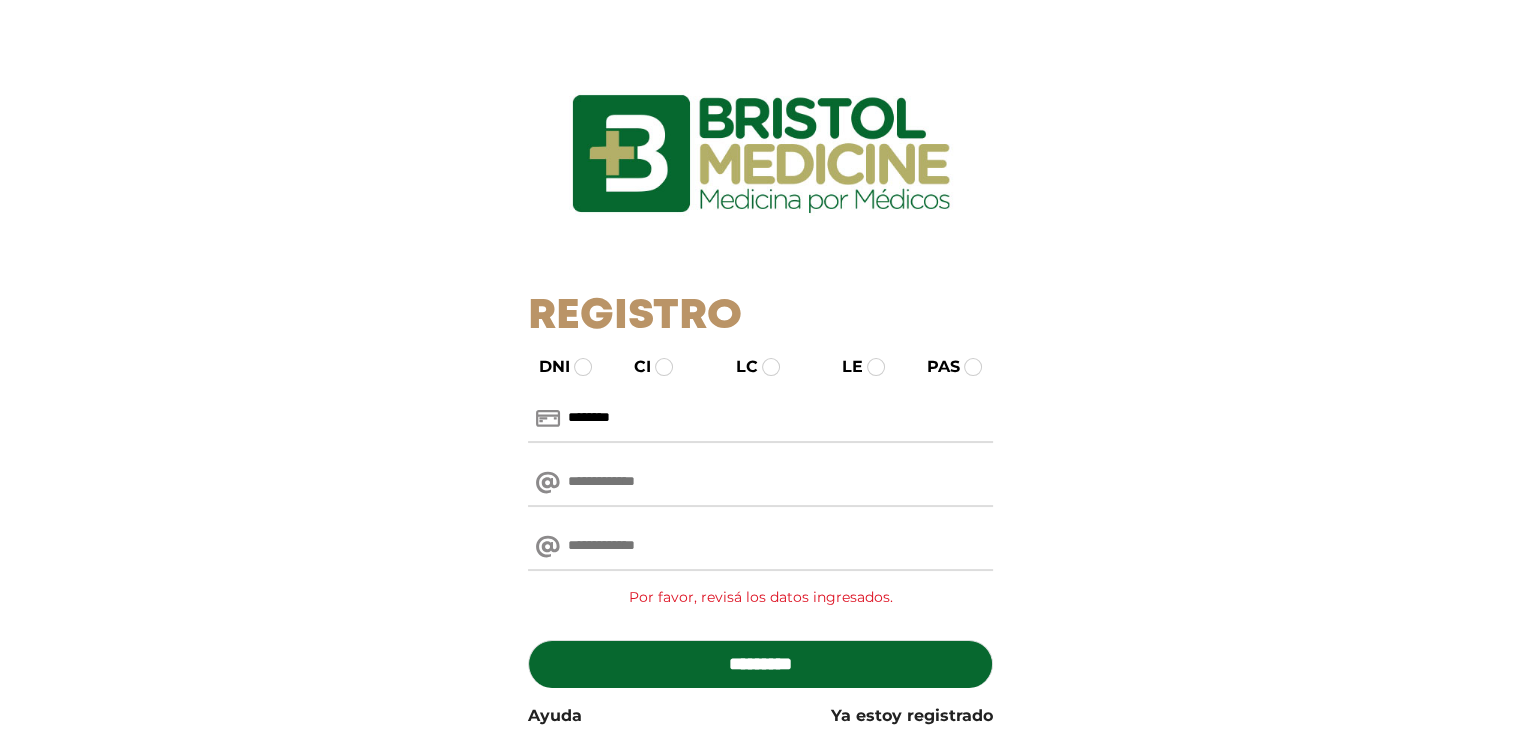 type on "********" 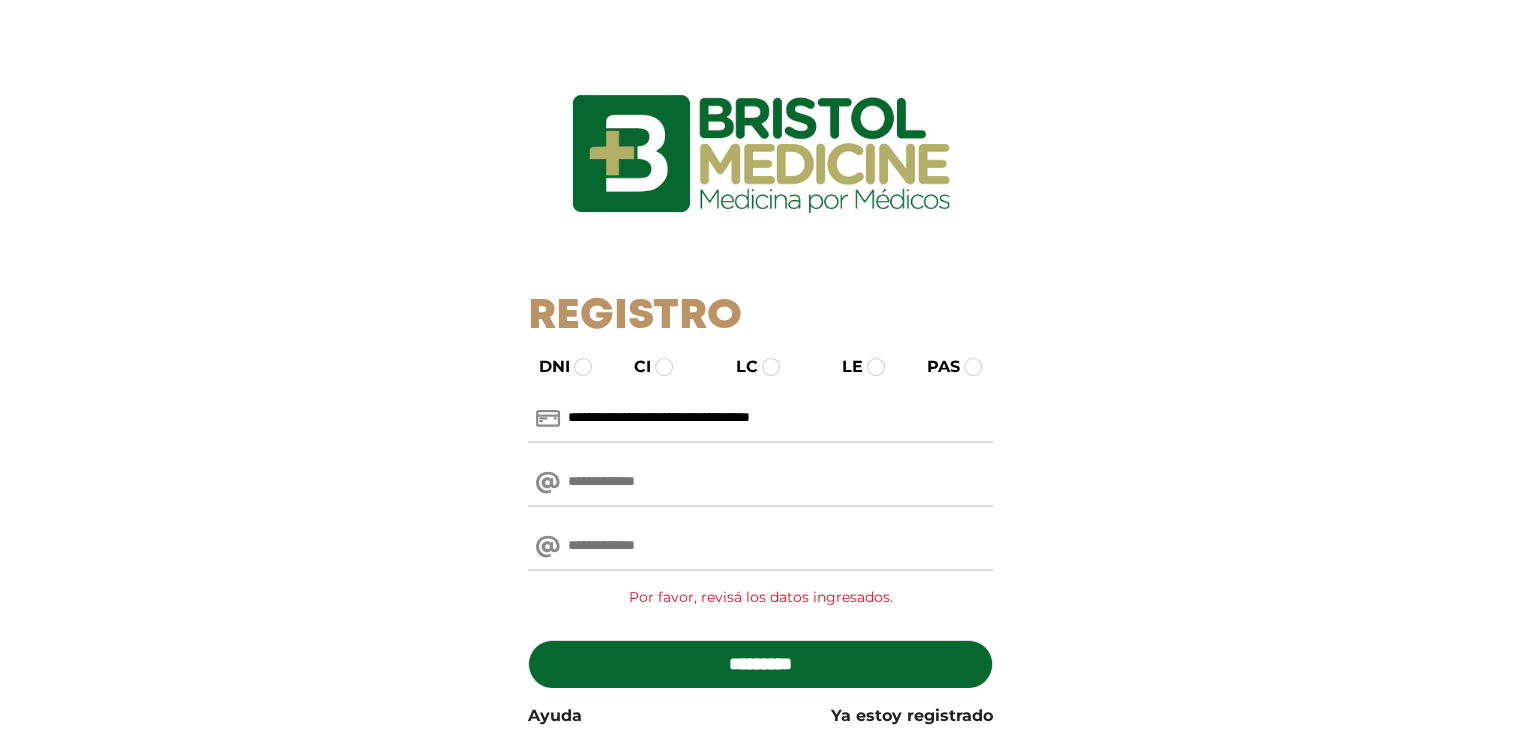 drag, startPoint x: 849, startPoint y: 425, endPoint x: 623, endPoint y: 422, distance: 226.01991 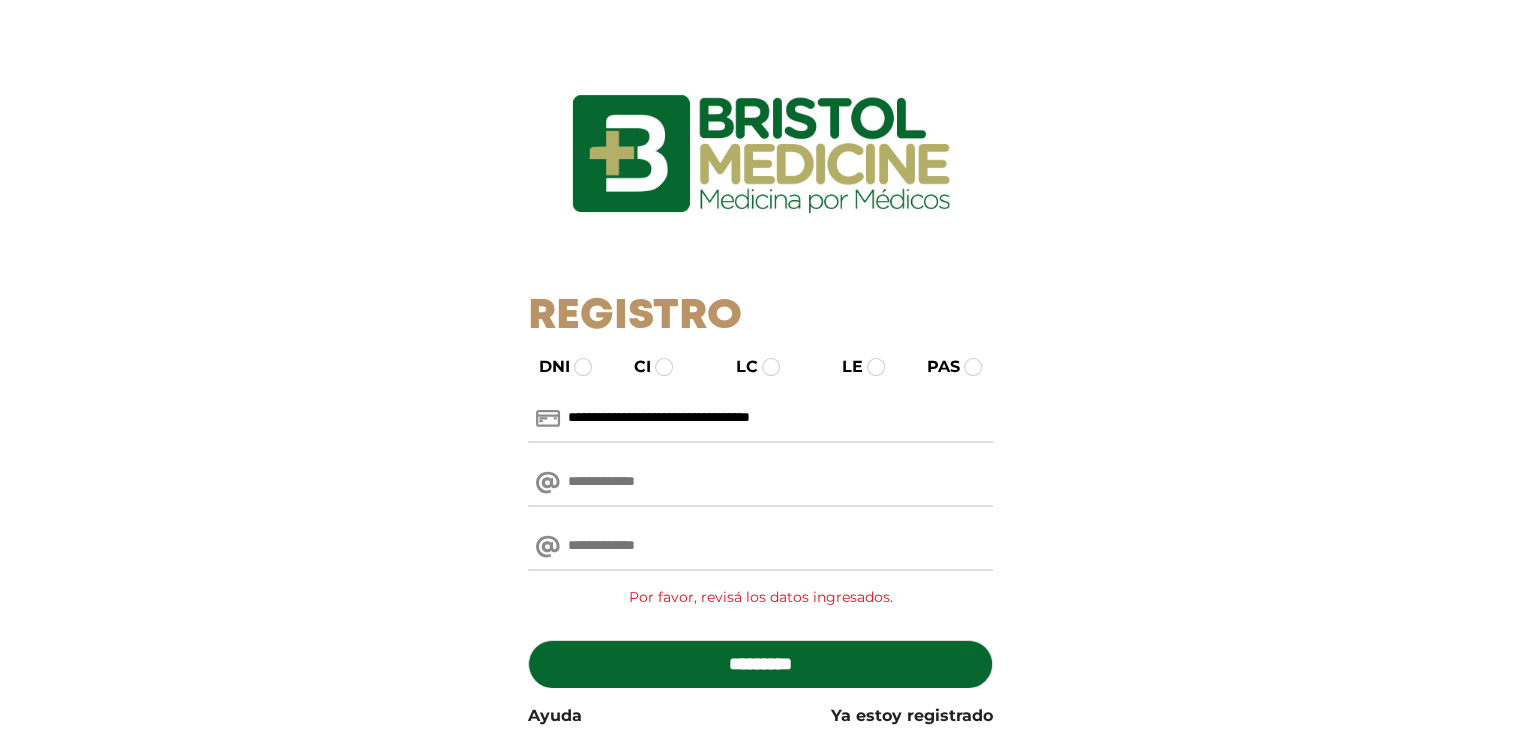 click on "**********" at bounding box center (760, 419) 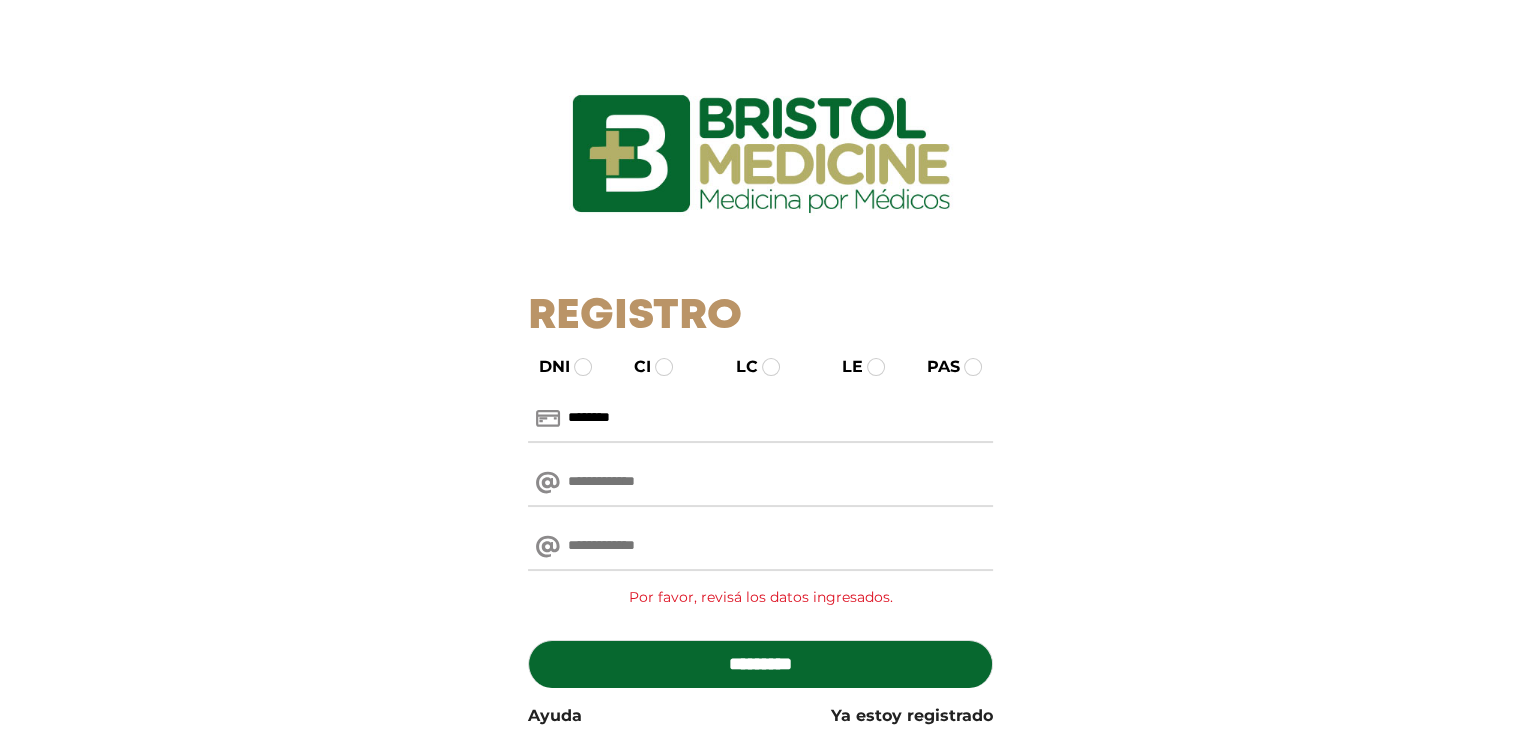 click at bounding box center [760, 483] 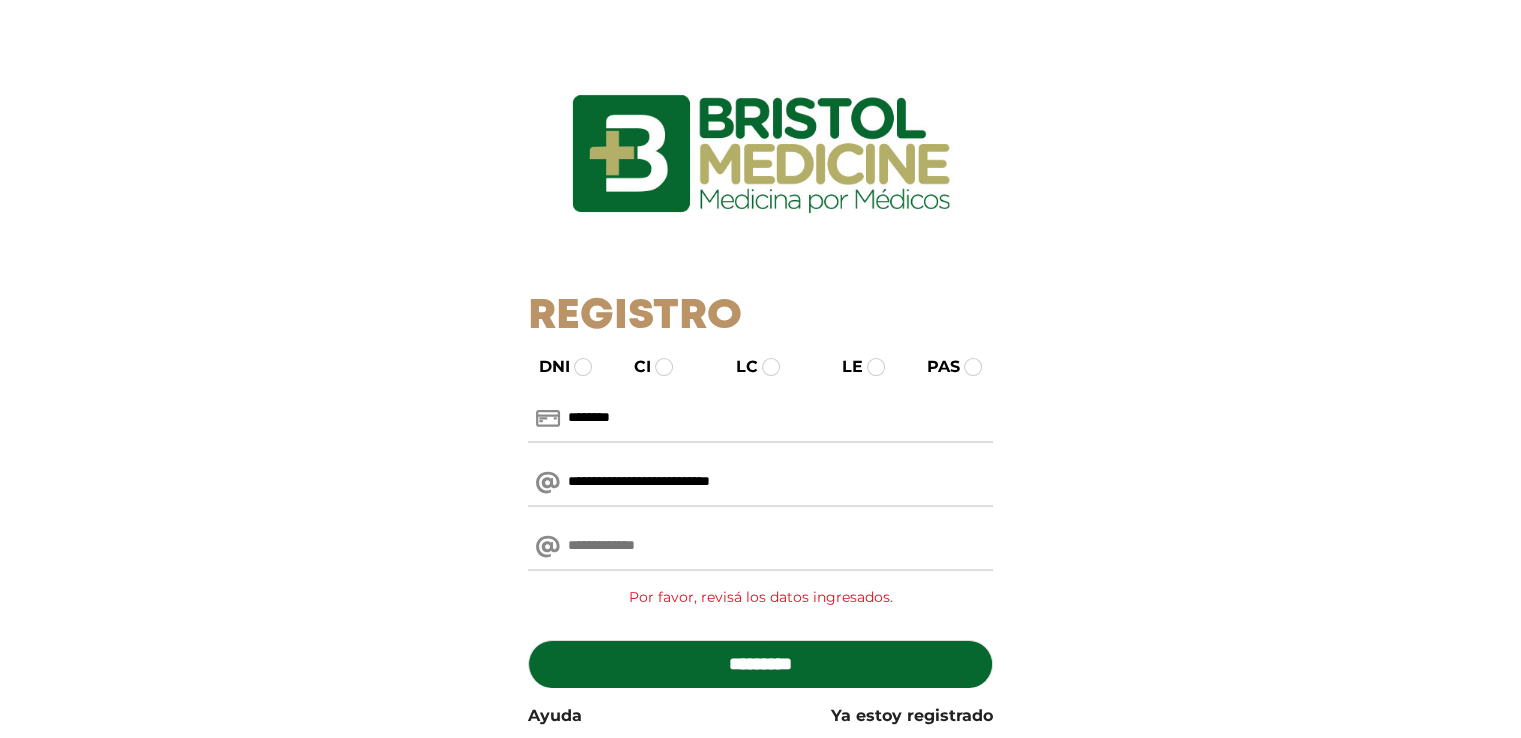 type on "**********" 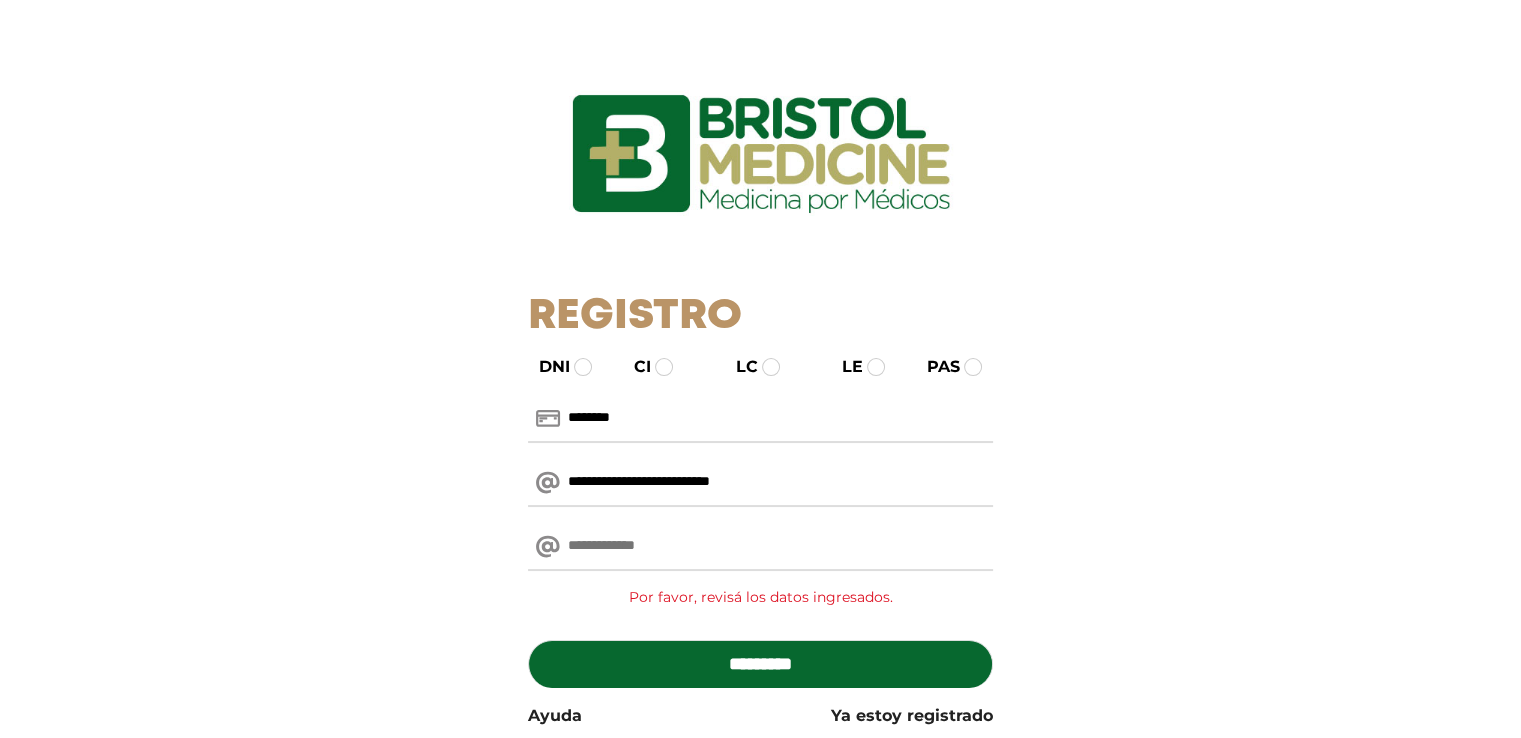 click at bounding box center [760, 547] 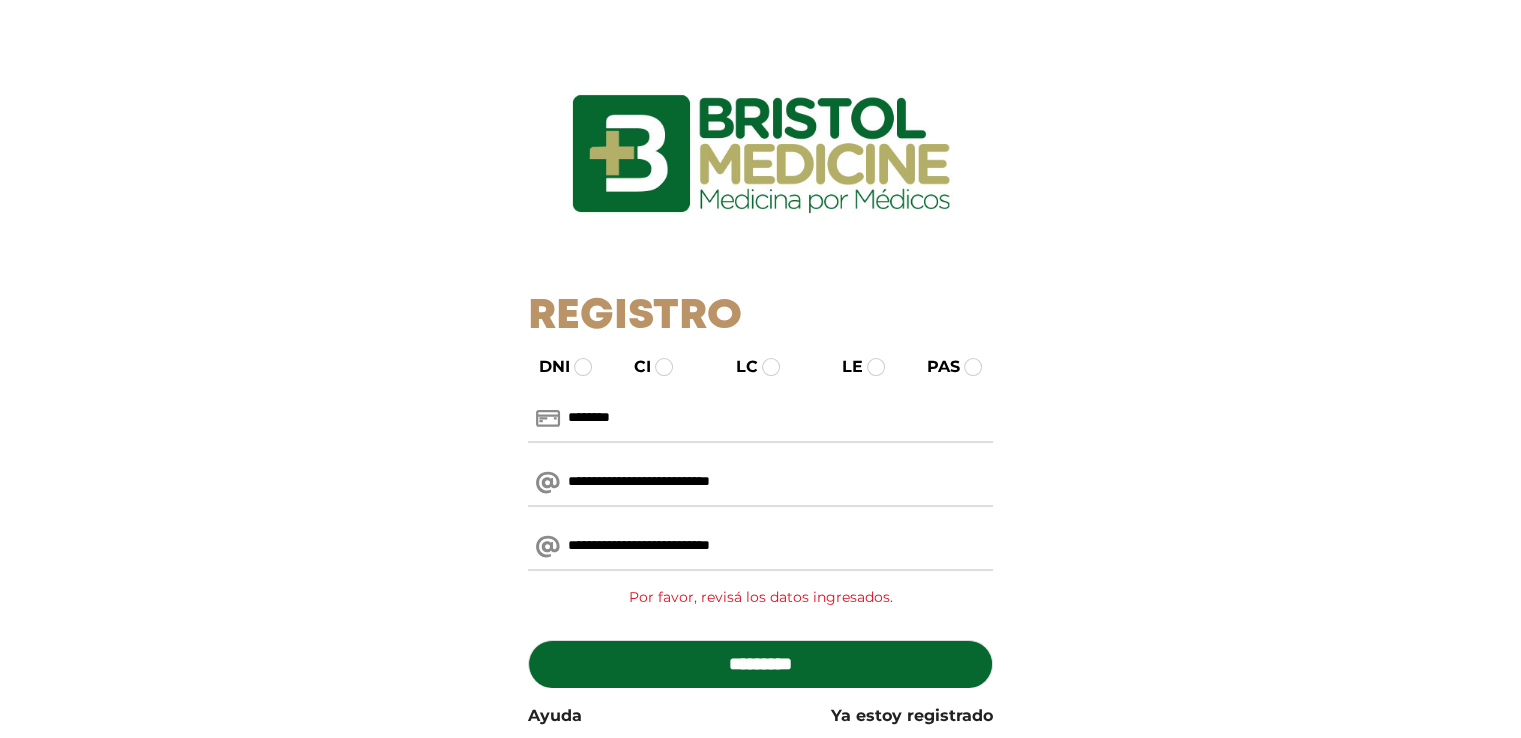 type on "**********" 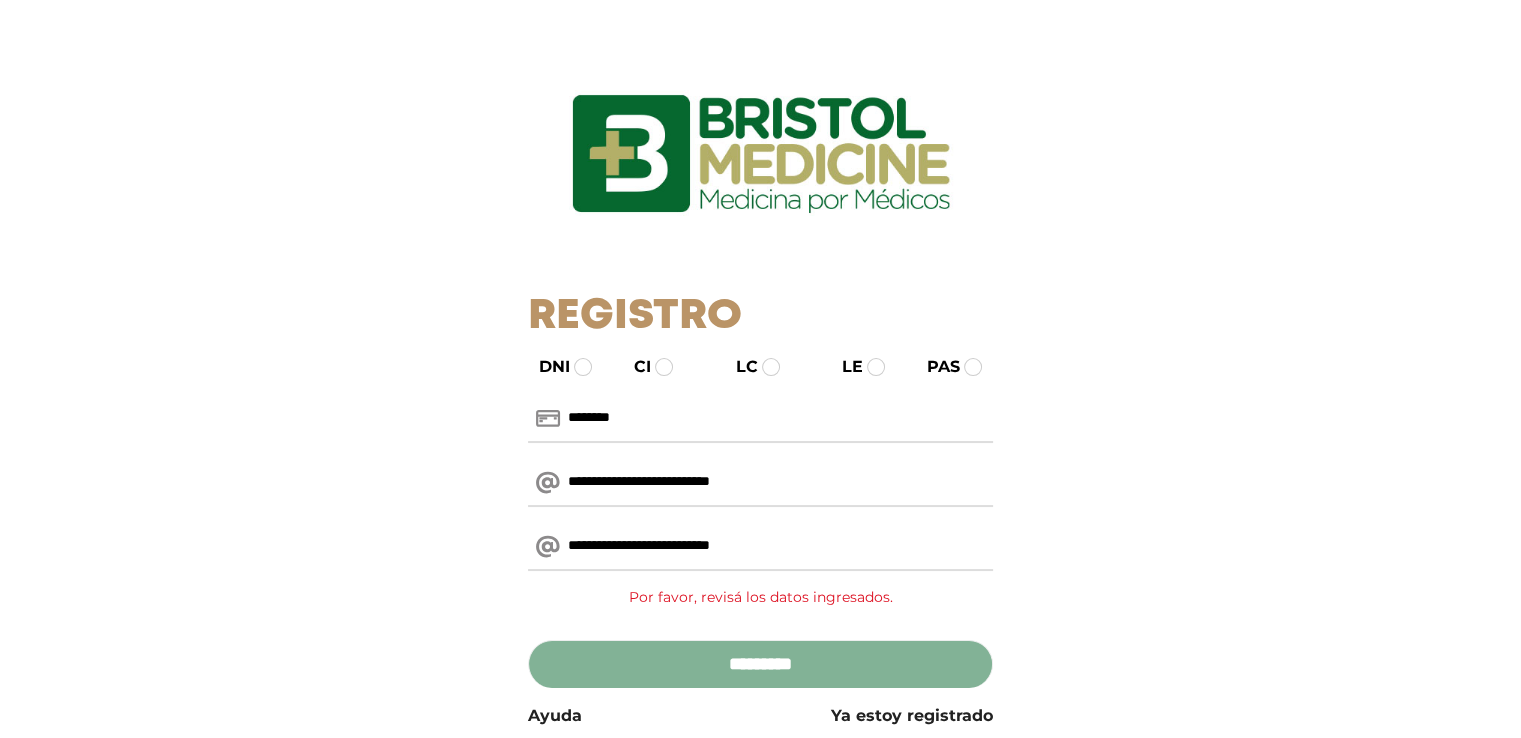 click on "*********" at bounding box center (760, 664) 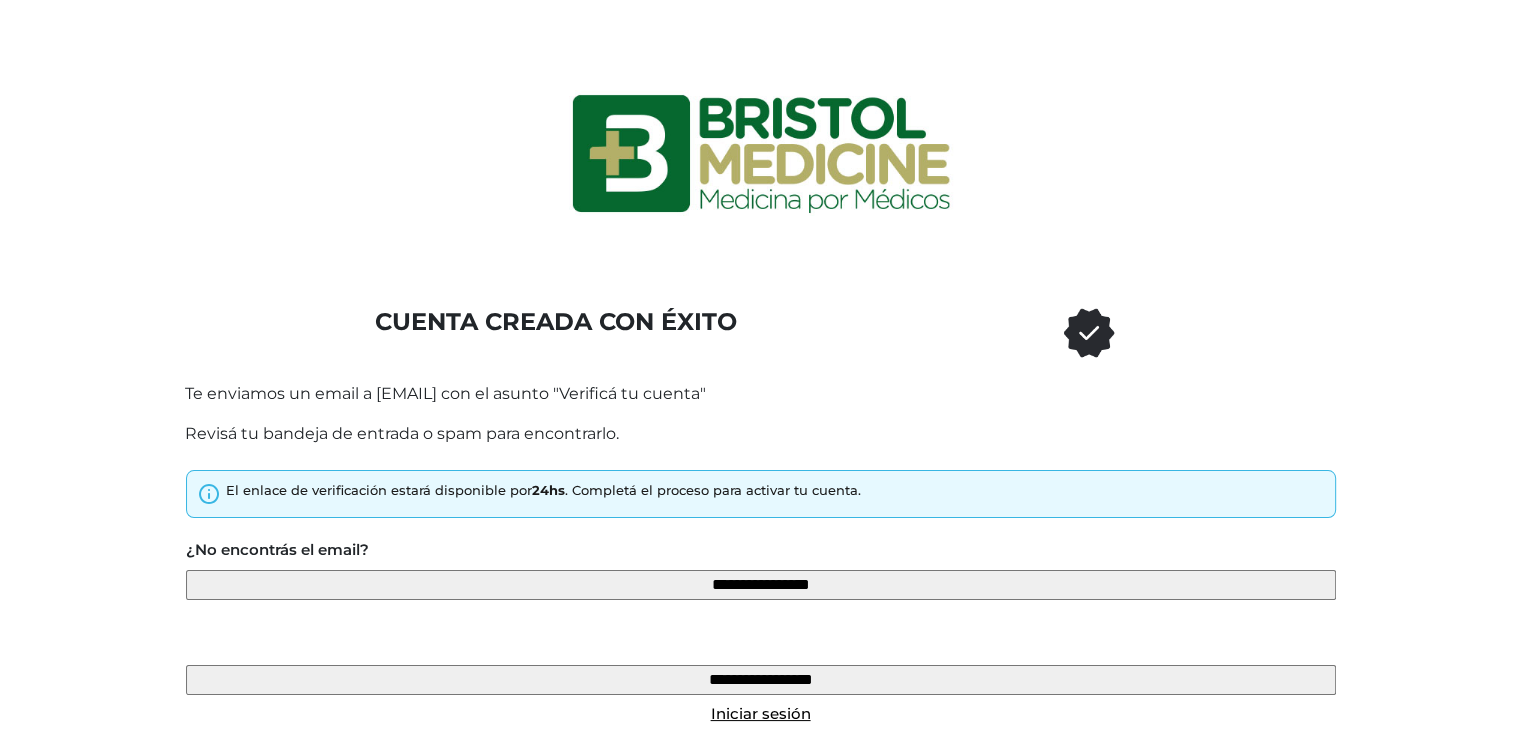 scroll, scrollTop: 54, scrollLeft: 0, axis: vertical 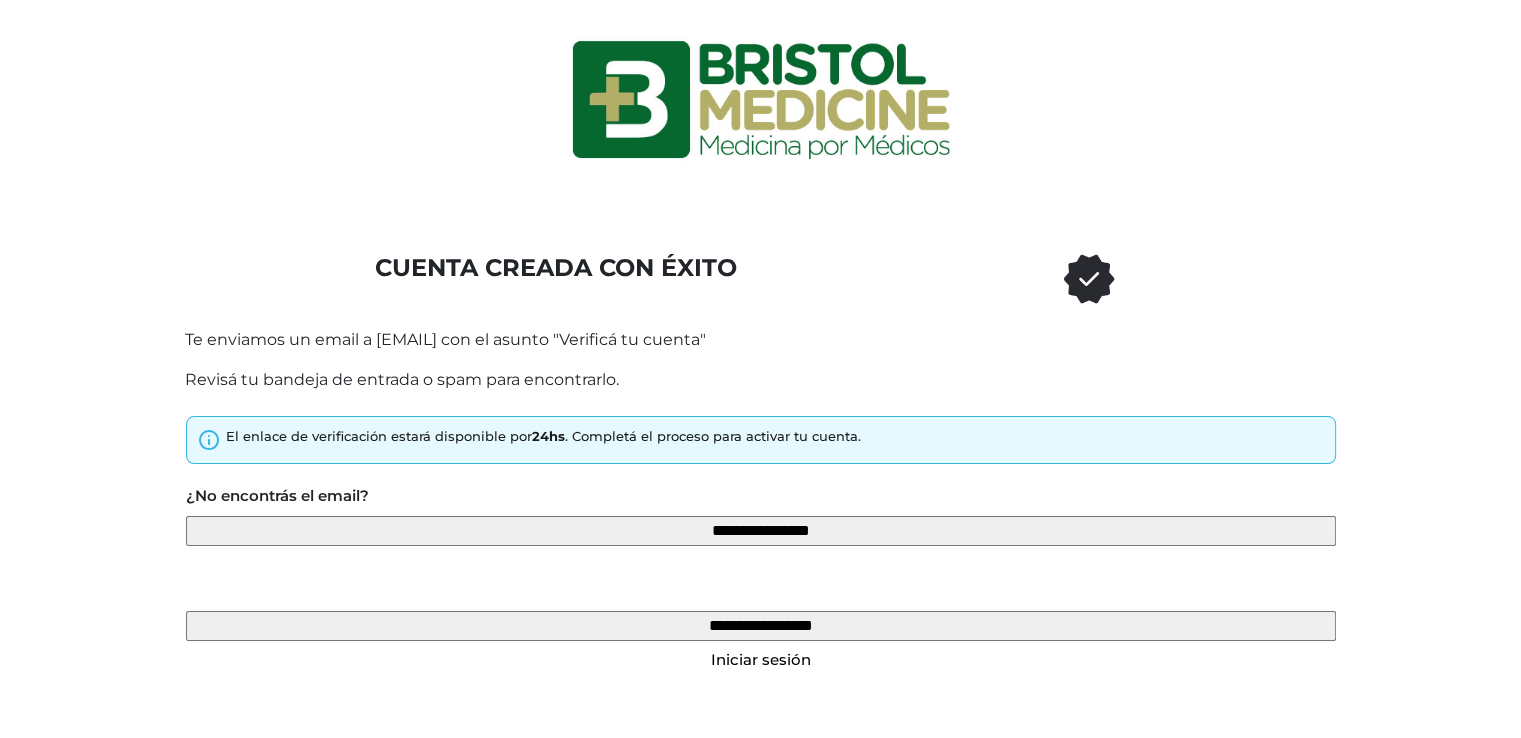 click on "Iniciar sesión" at bounding box center (761, 659) 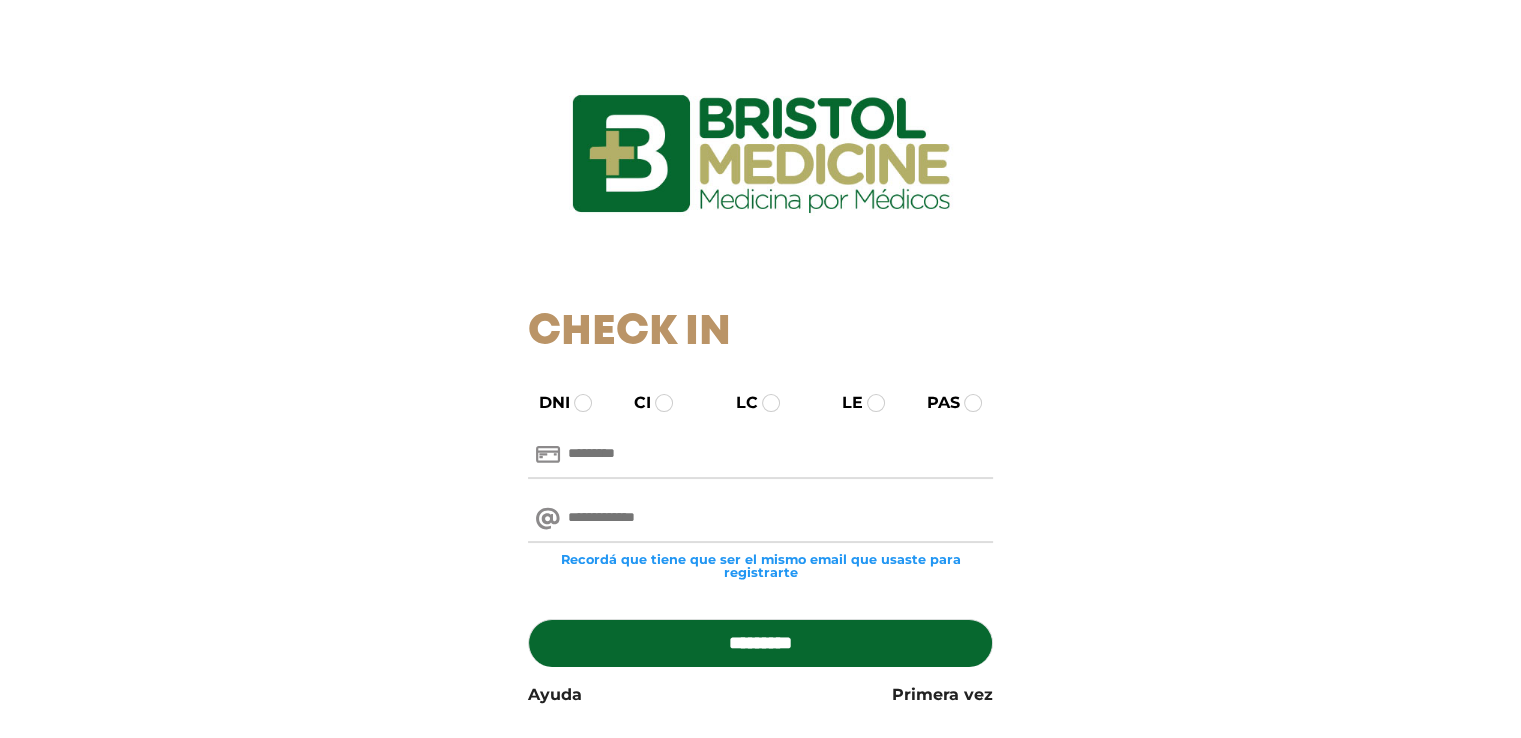 click at bounding box center (760, 519) 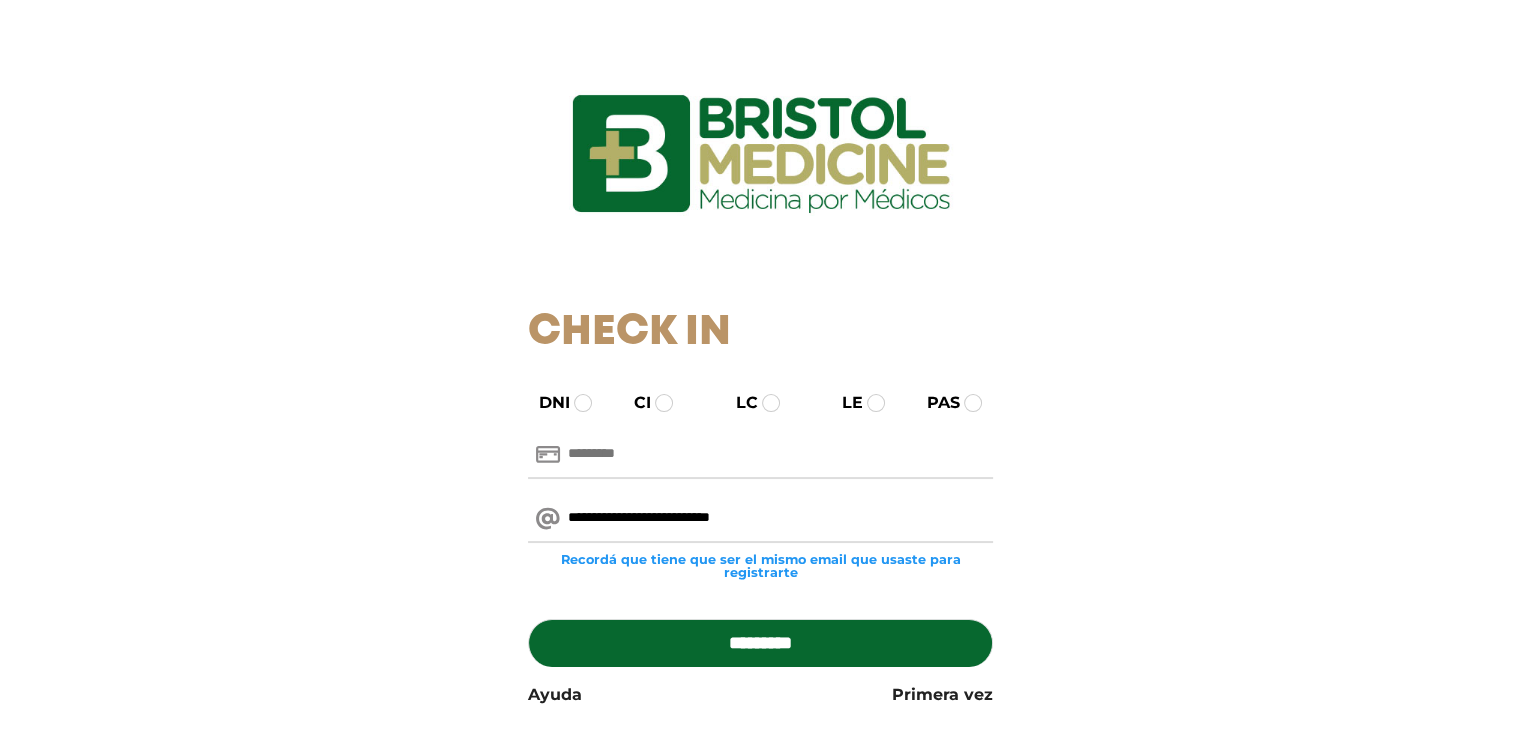 type on "**********" 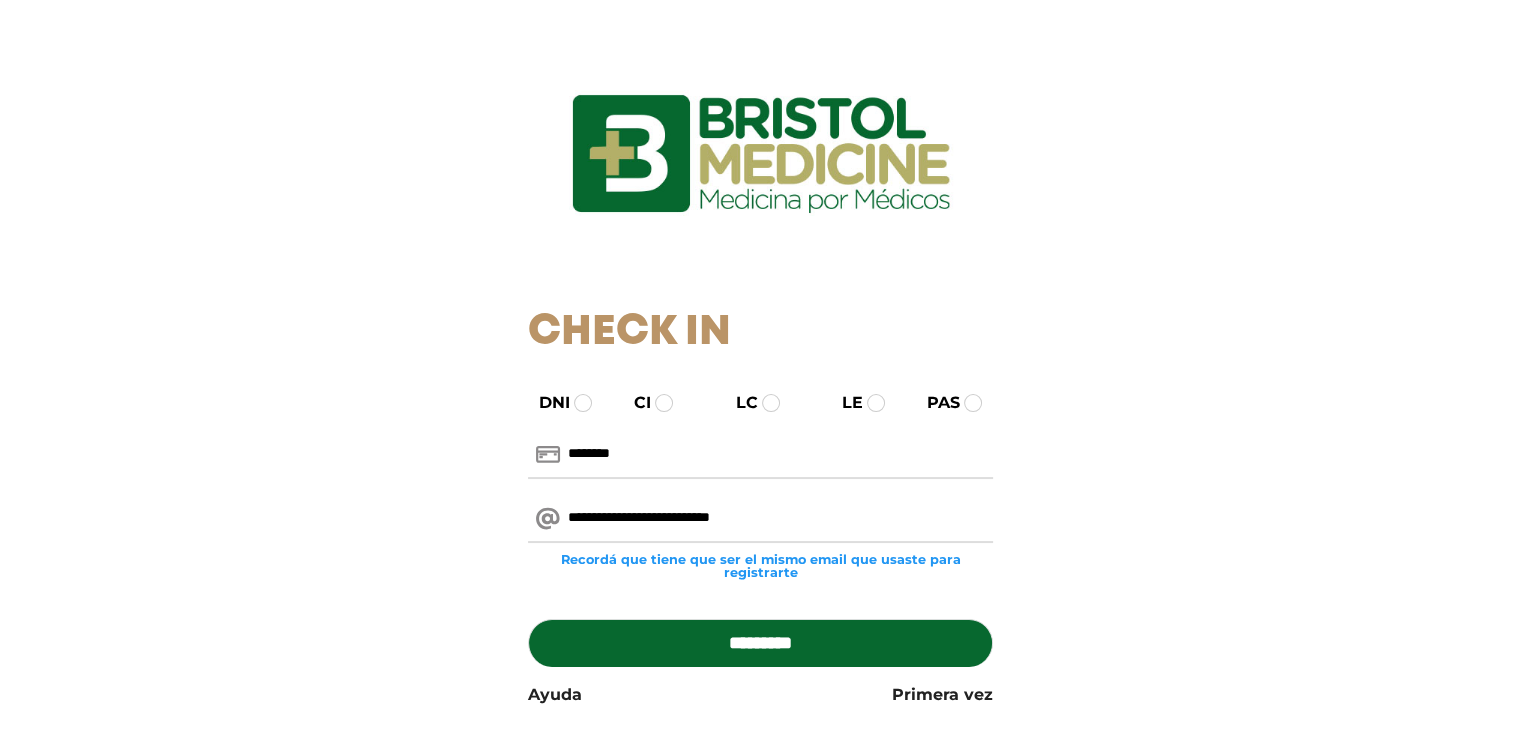 type on "********" 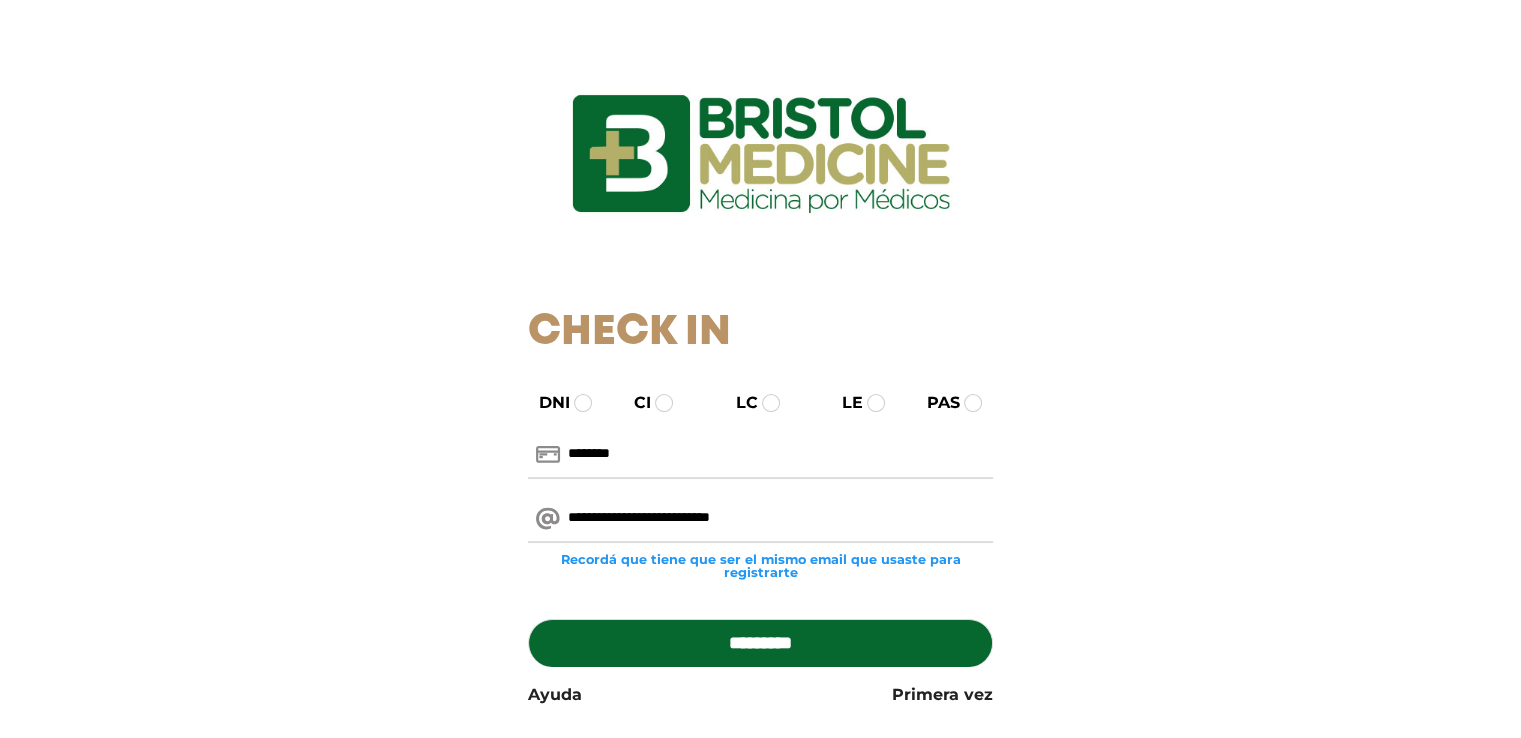 click on "*********" at bounding box center [760, 643] 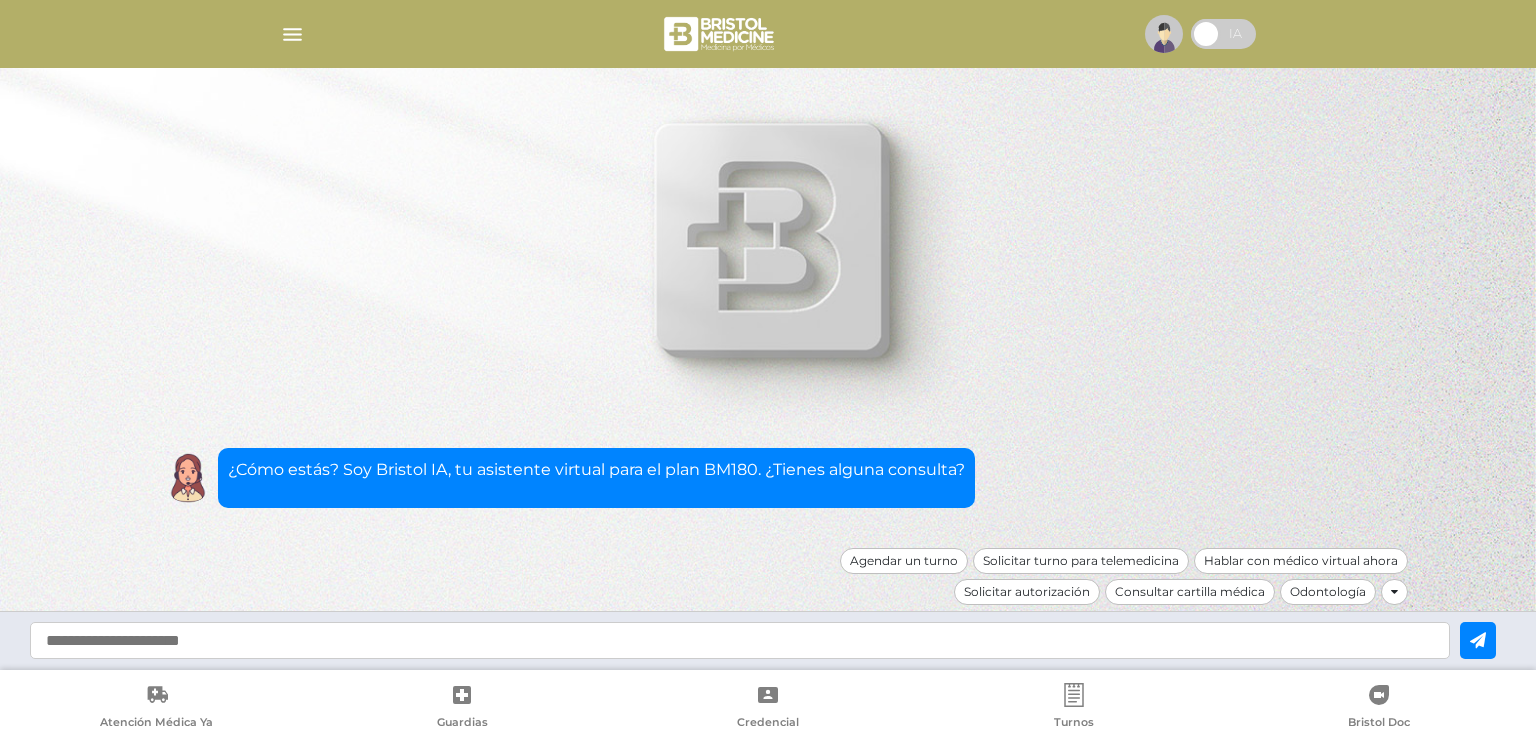 scroll, scrollTop: 0, scrollLeft: 0, axis: both 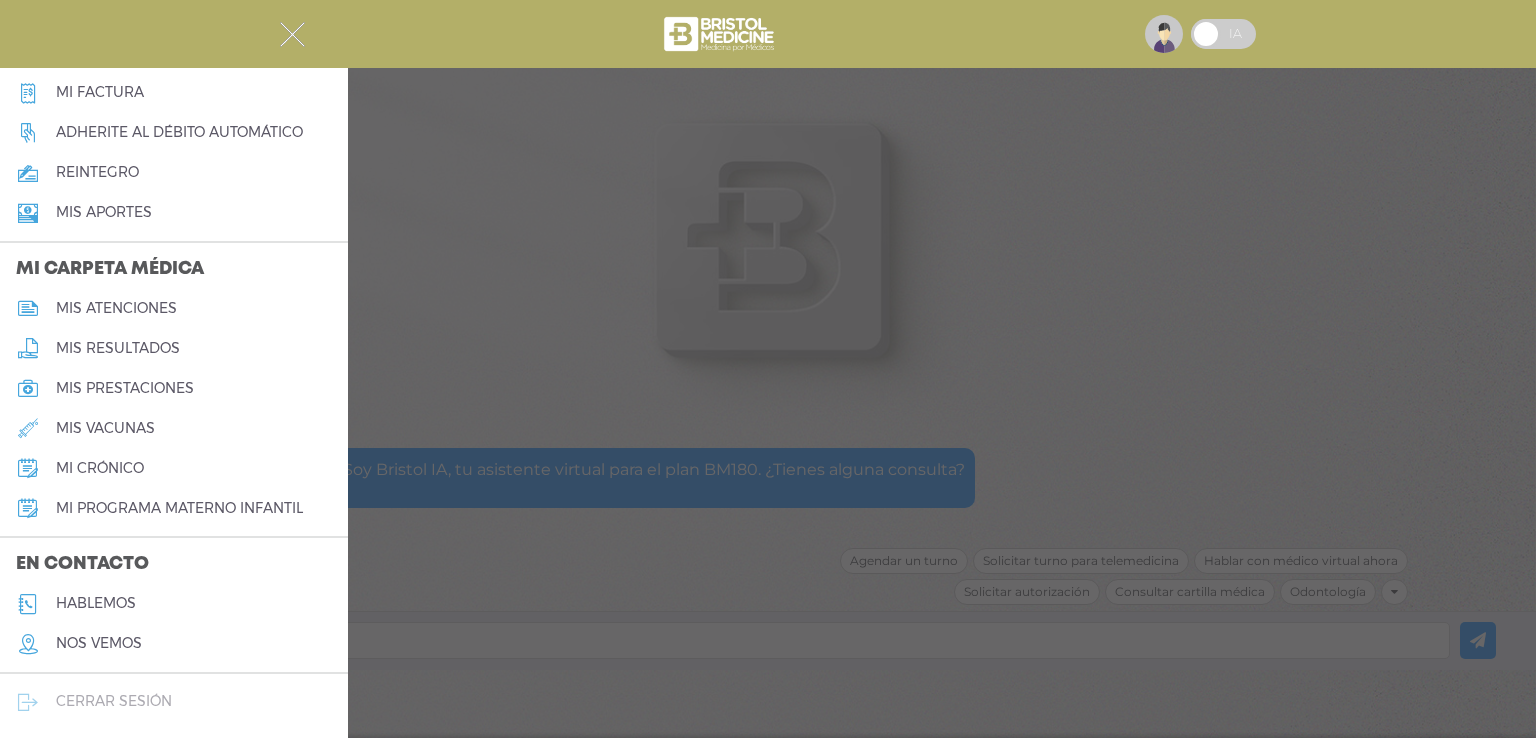 click on "cerrar sesión" at bounding box center (174, 702) 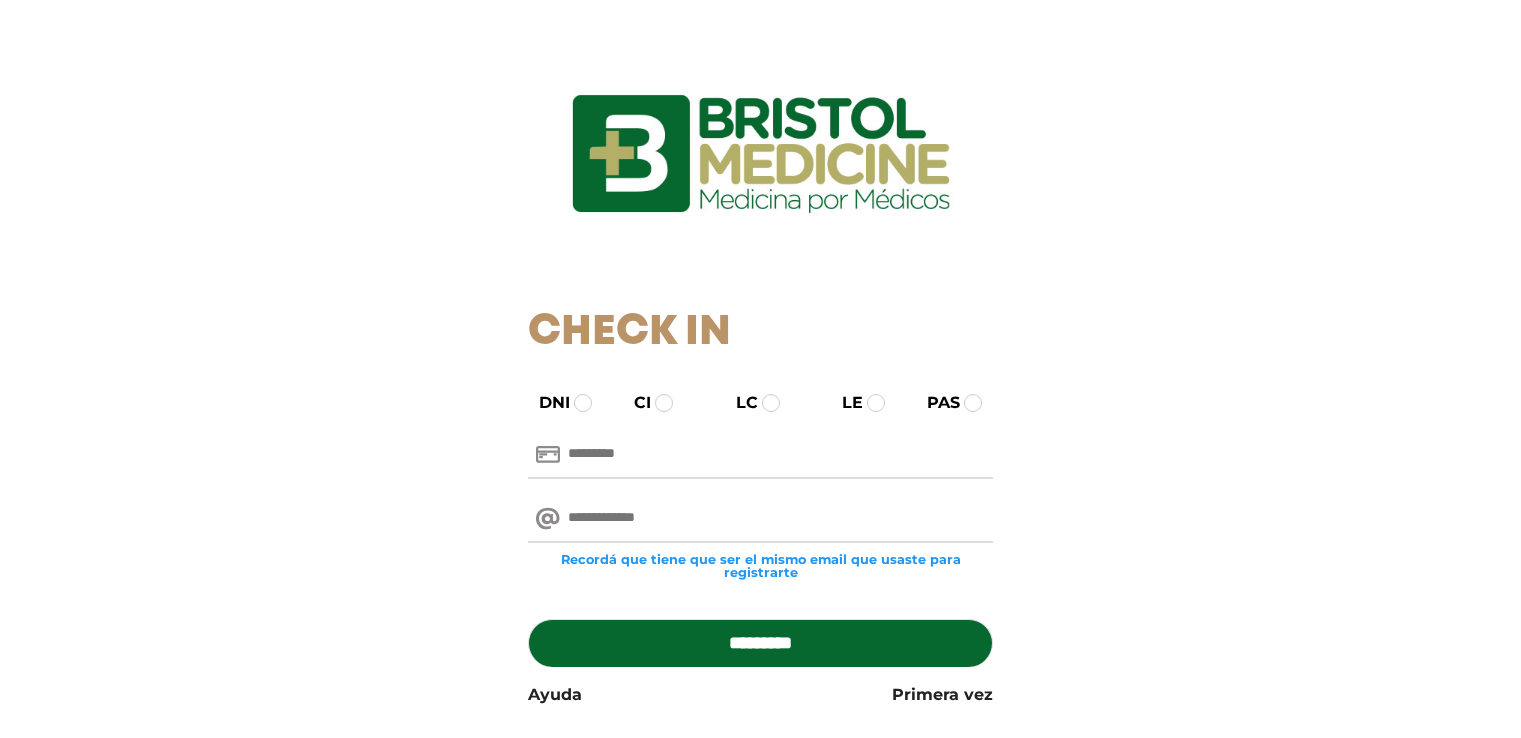 scroll, scrollTop: 0, scrollLeft: 0, axis: both 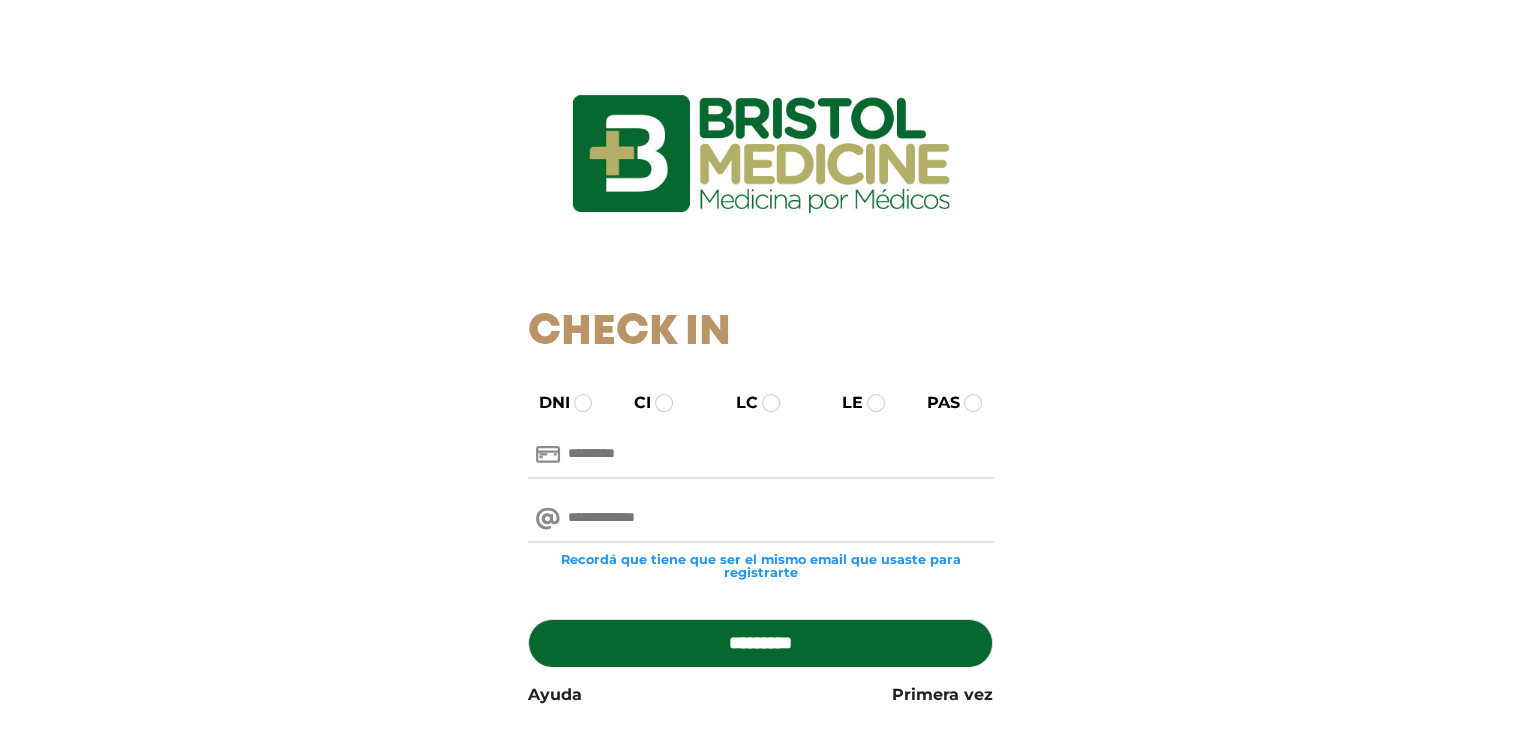 click at bounding box center [760, 519] 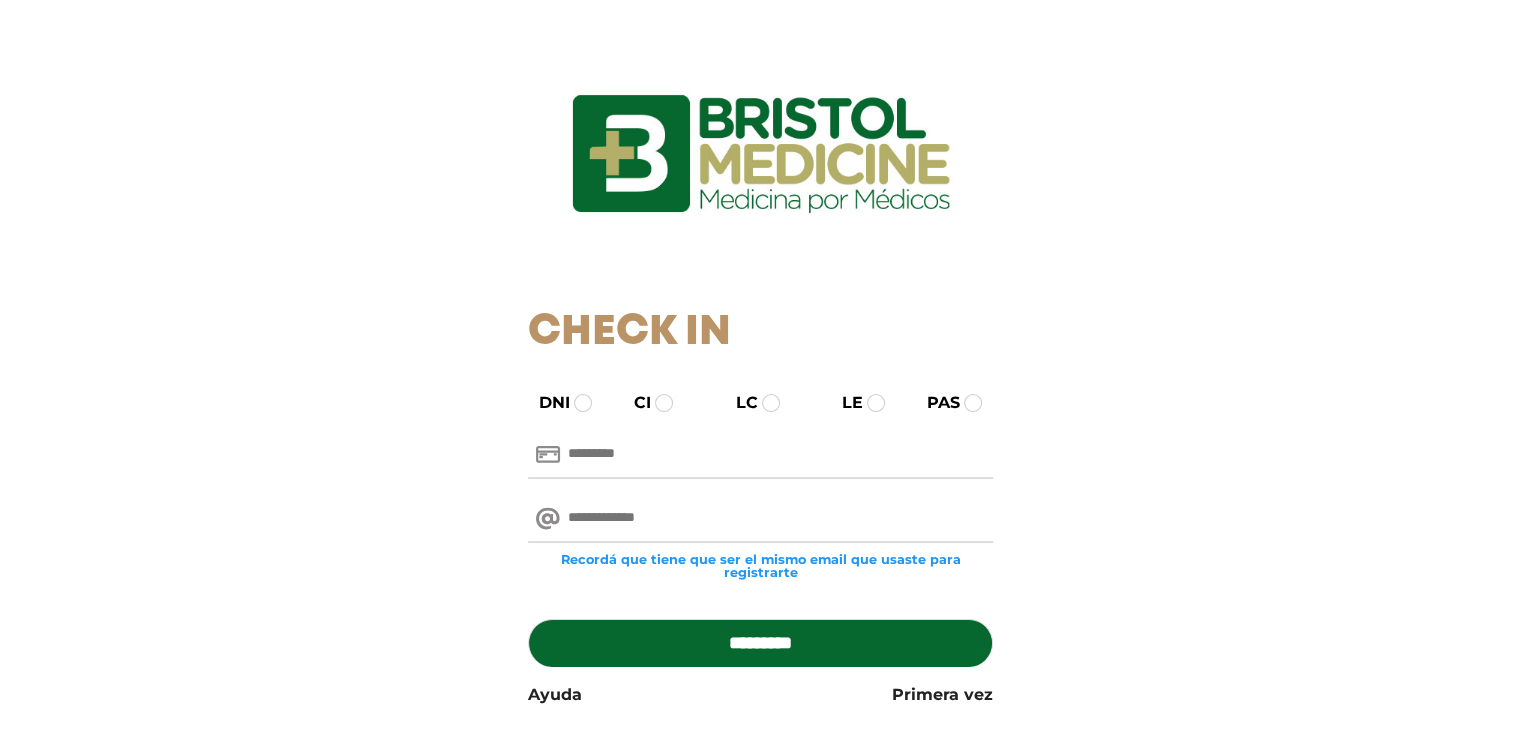 click on "Recordá que tiene que ser el mismo email que usaste para registrarte" at bounding box center (760, 566) 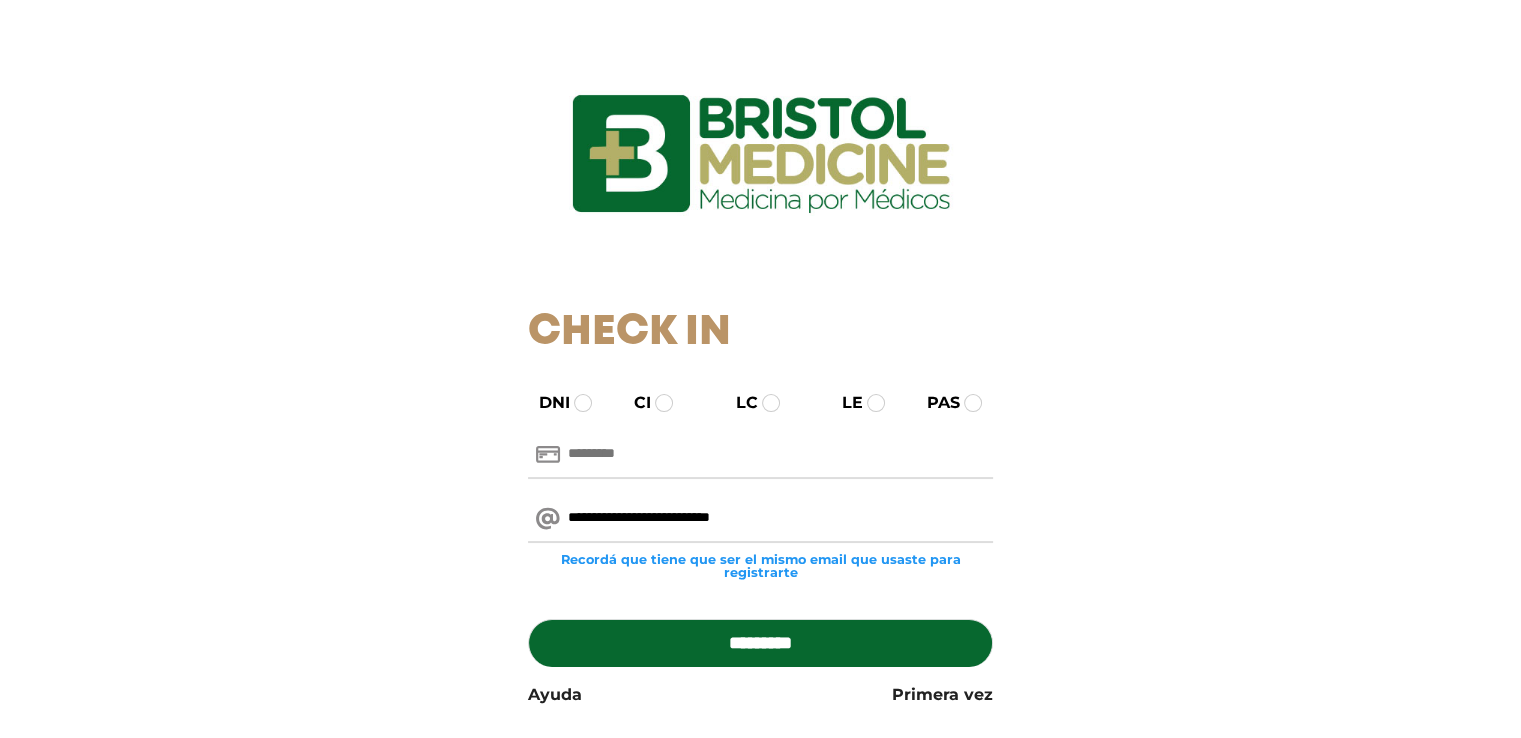 type on "**********" 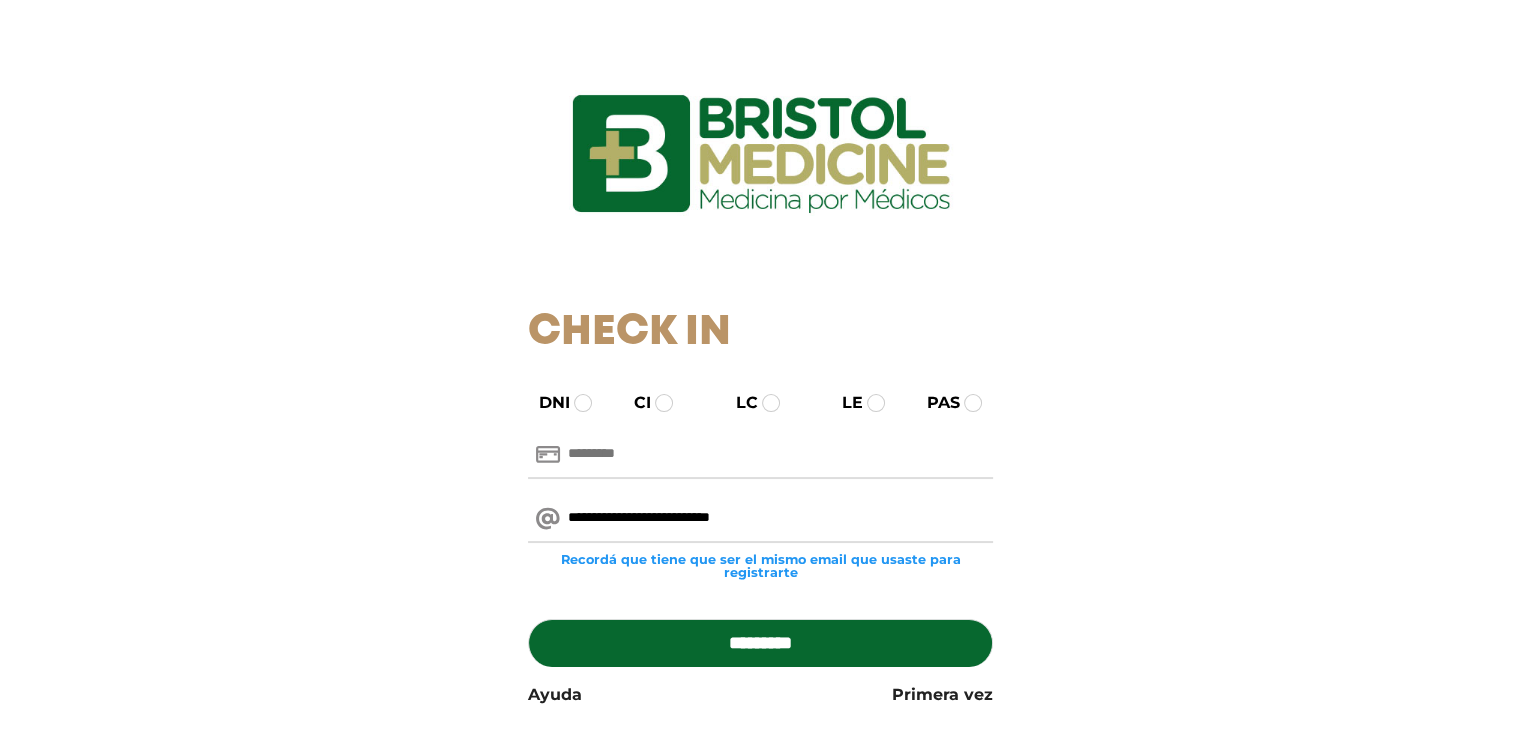click at bounding box center (760, 455) 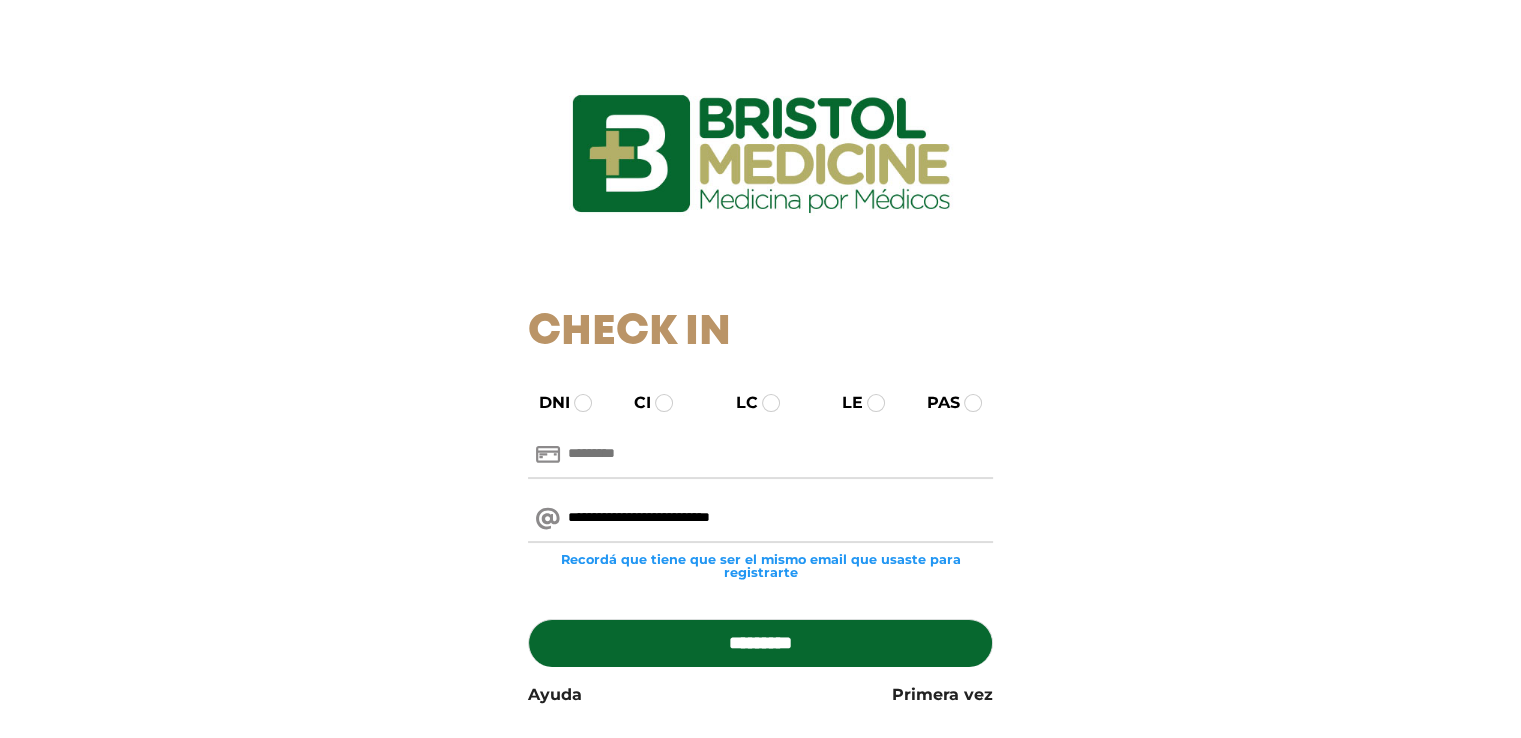 paste on "********" 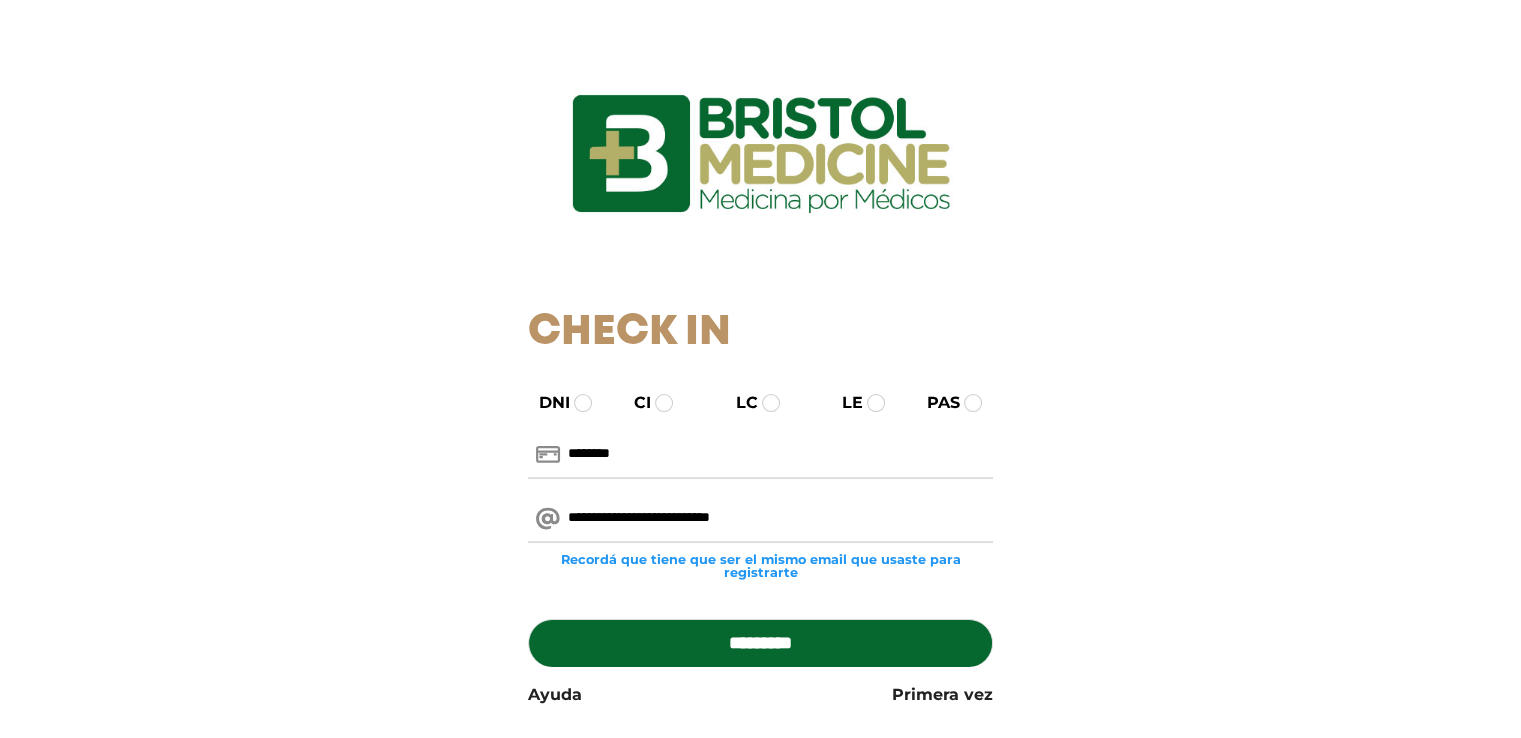 type on "********" 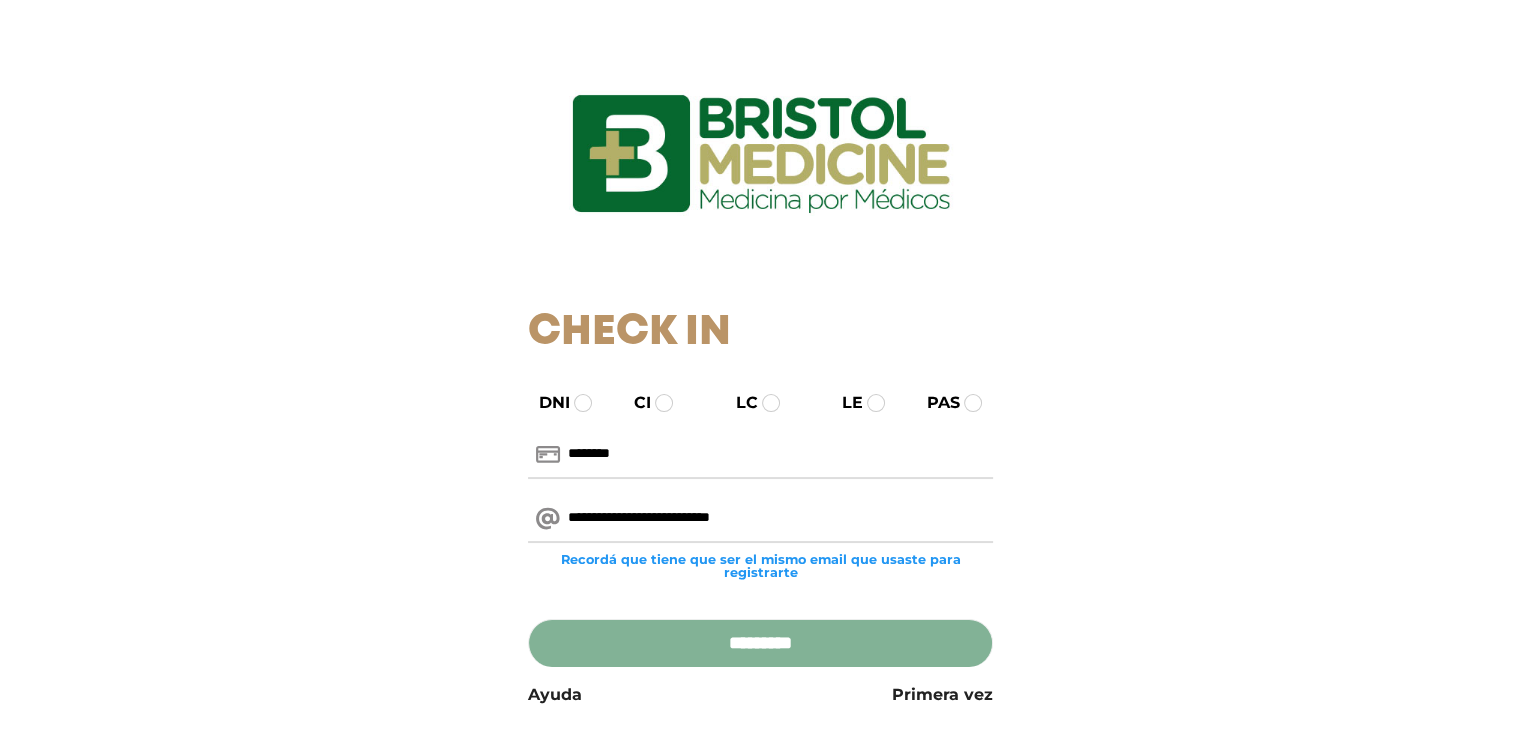 click on "*********" at bounding box center [760, 643] 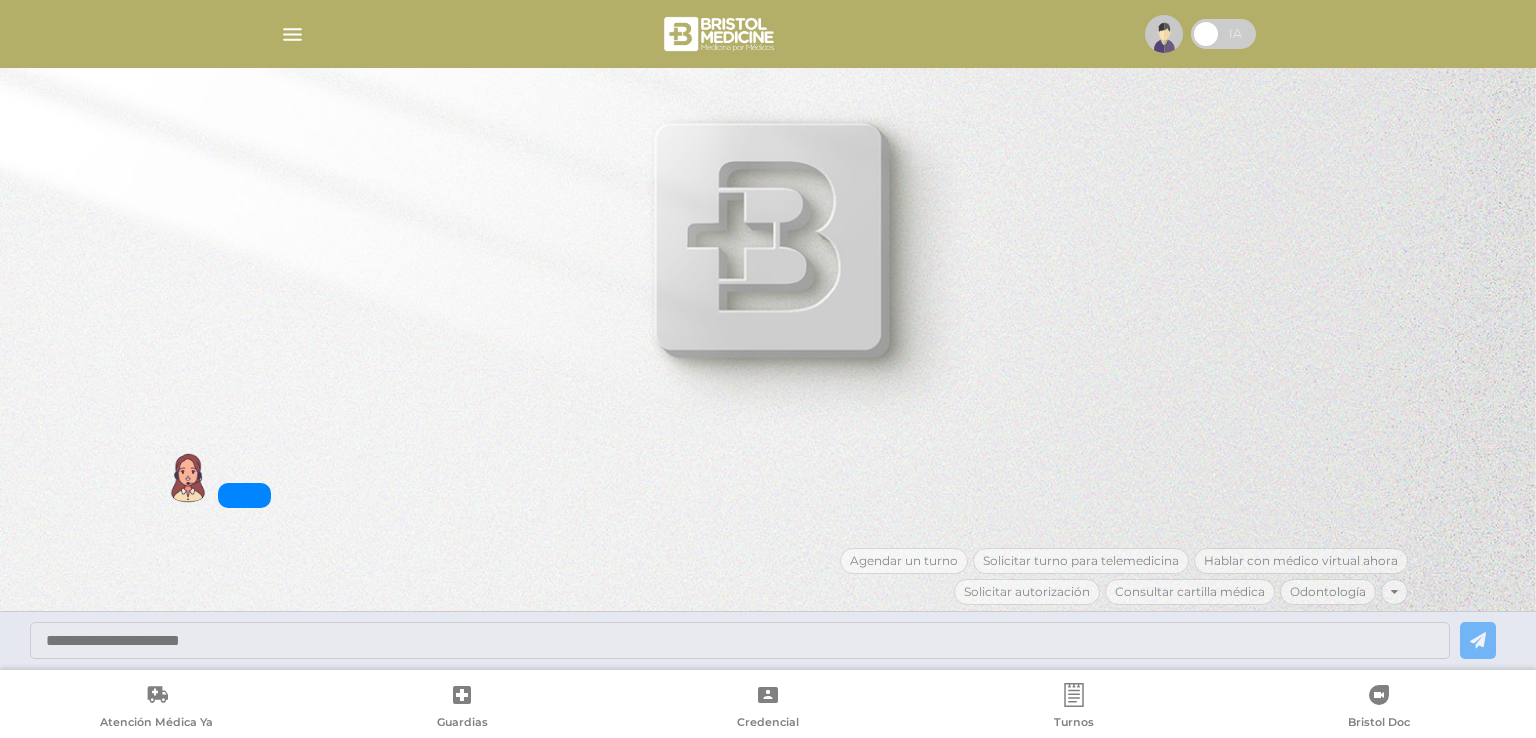 scroll, scrollTop: 0, scrollLeft: 0, axis: both 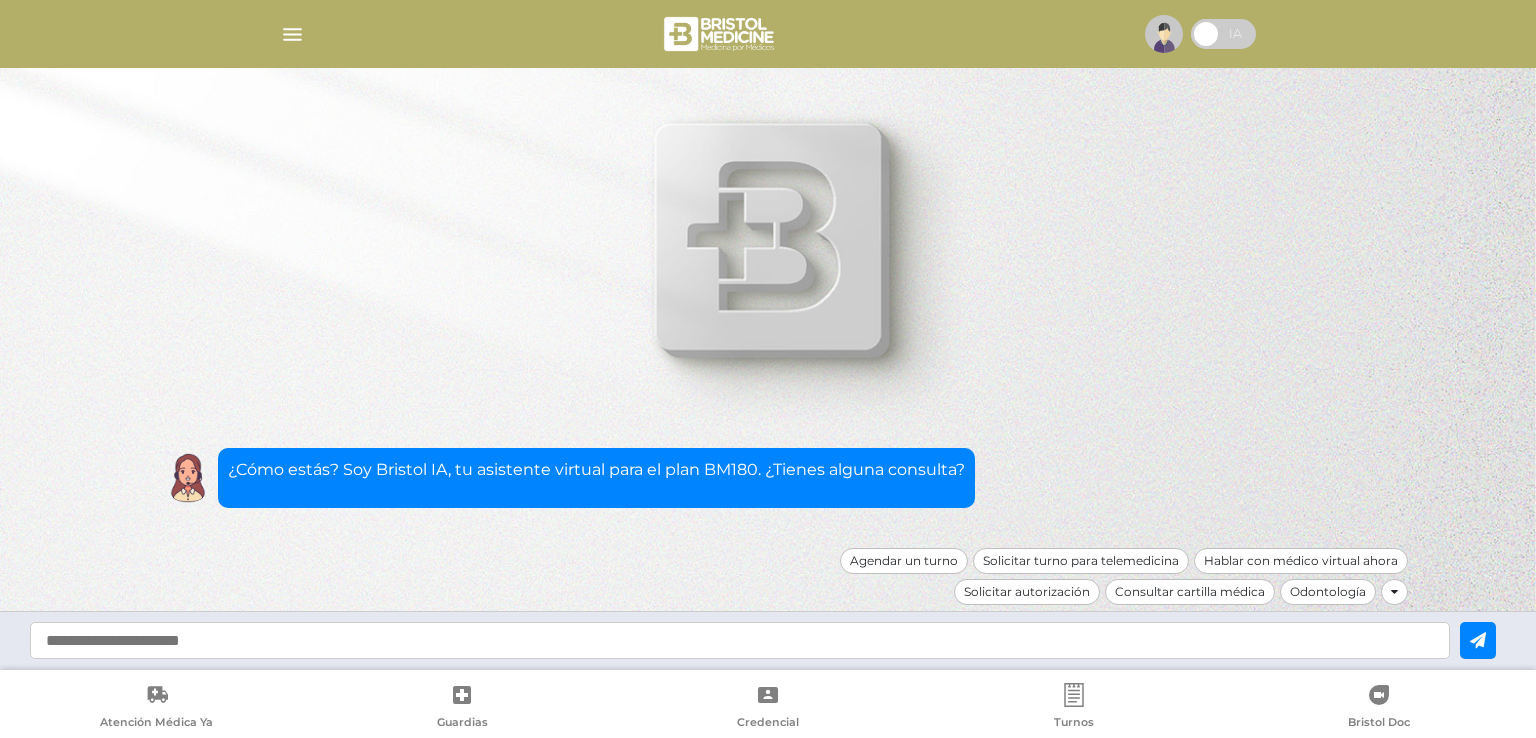 click at bounding box center (768, 34) 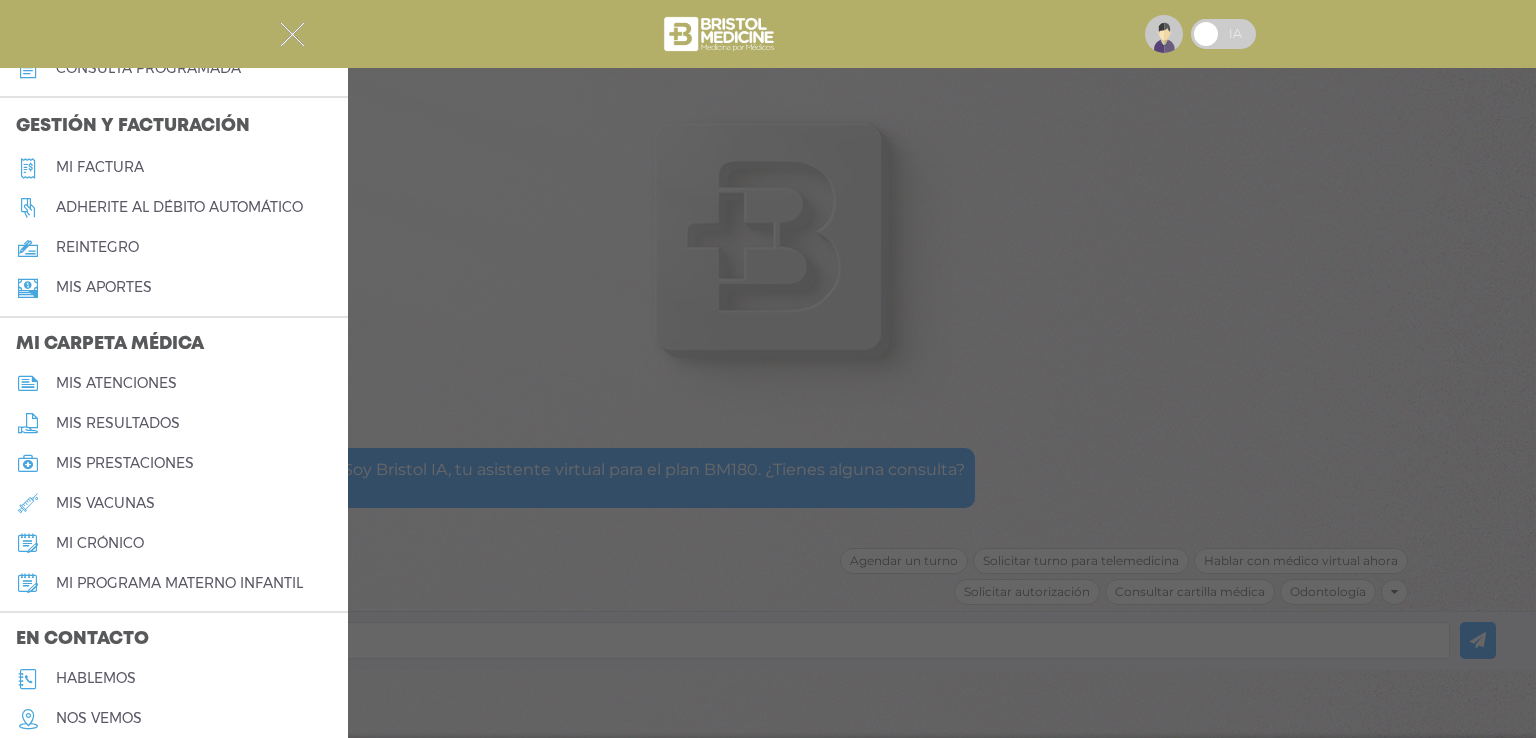 scroll, scrollTop: 765, scrollLeft: 0, axis: vertical 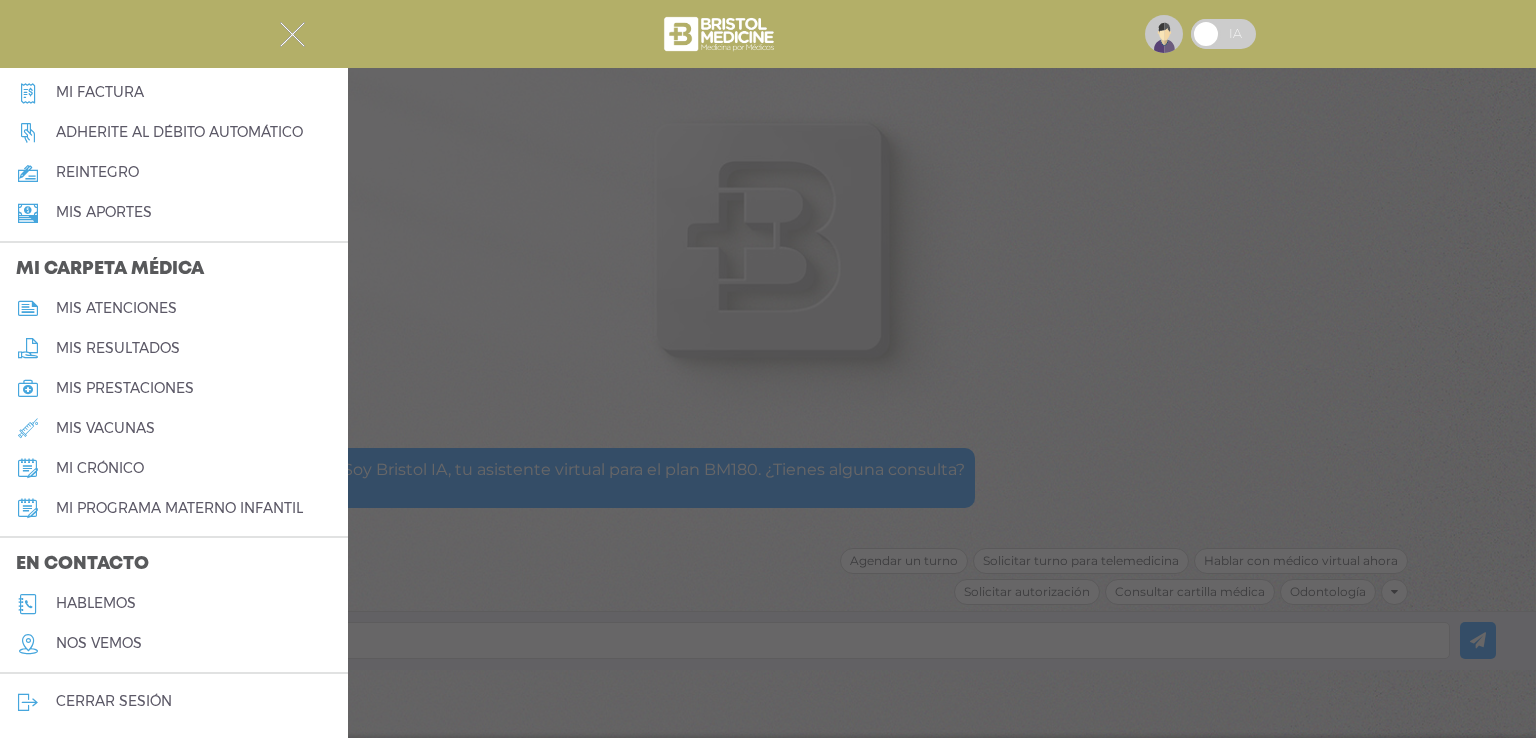 click on "cerrar sesión" at bounding box center [174, 702] 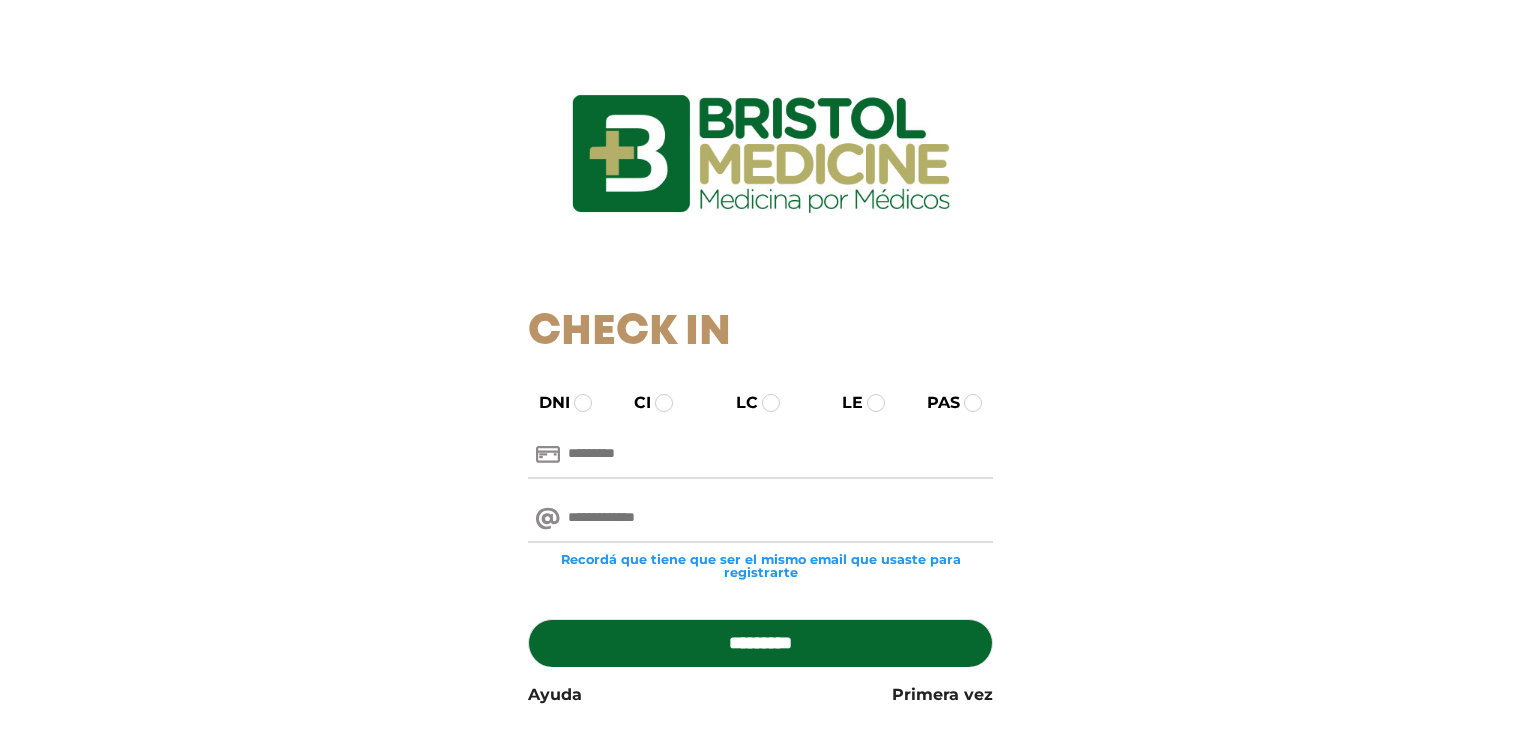 scroll, scrollTop: 0, scrollLeft: 0, axis: both 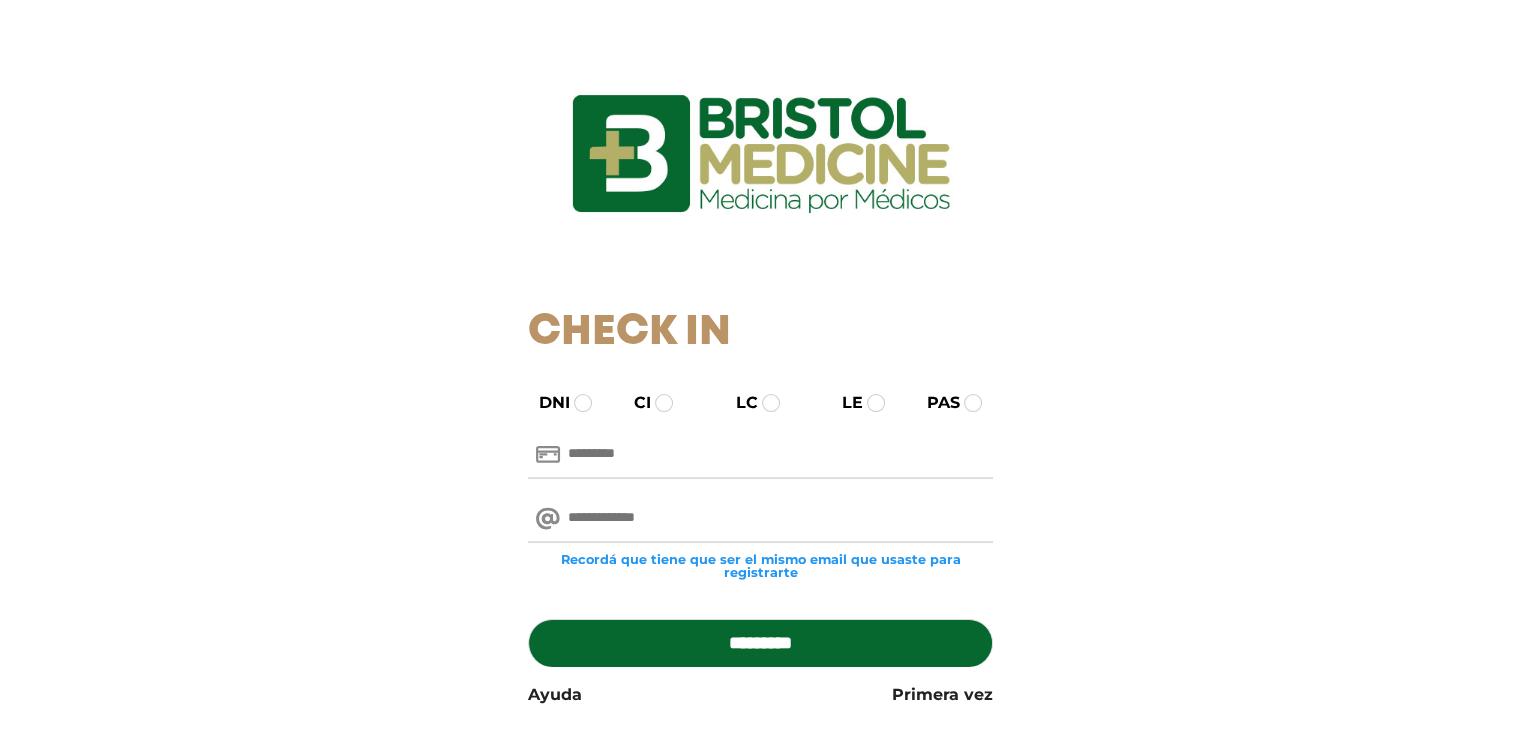 click at bounding box center [760, 519] 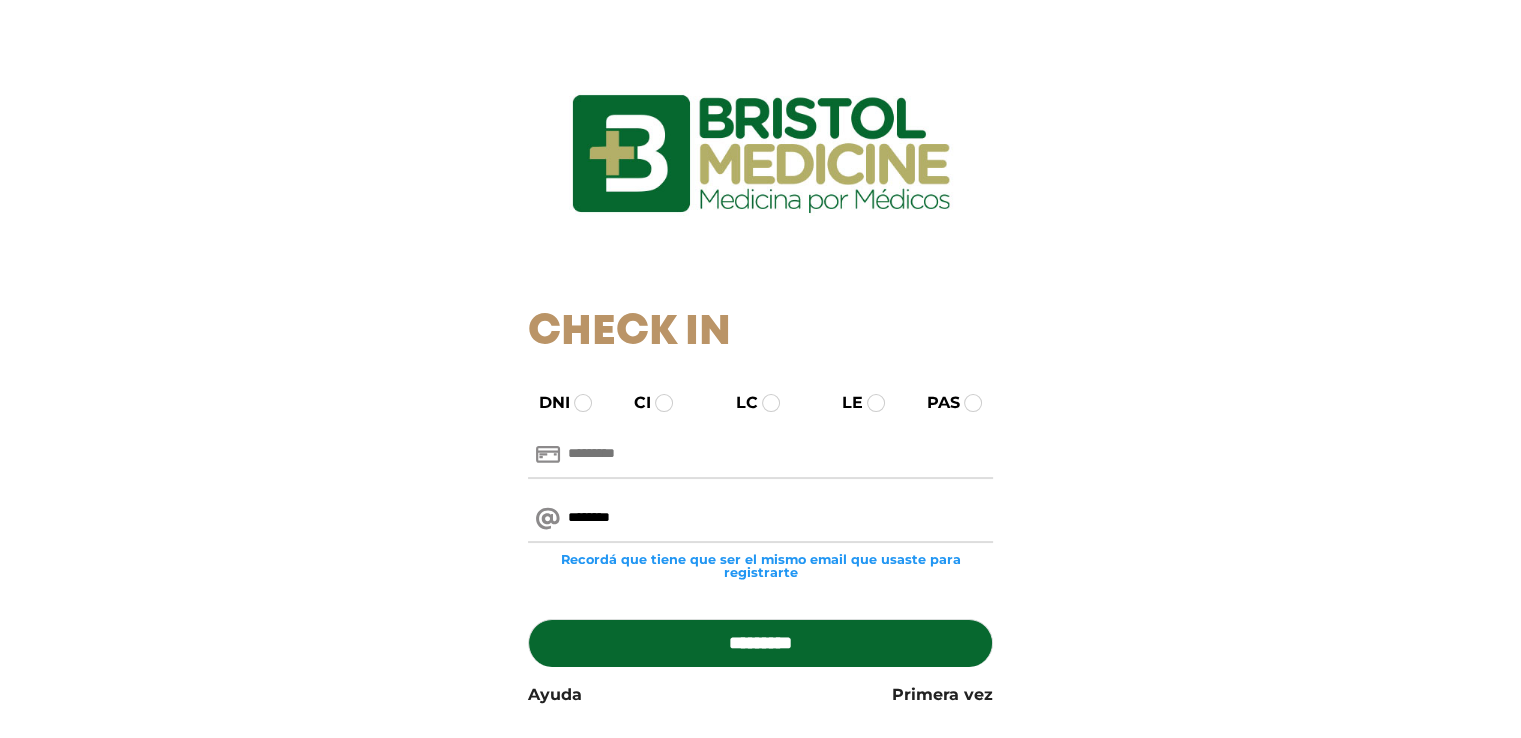 click on "********" at bounding box center (760, 519) 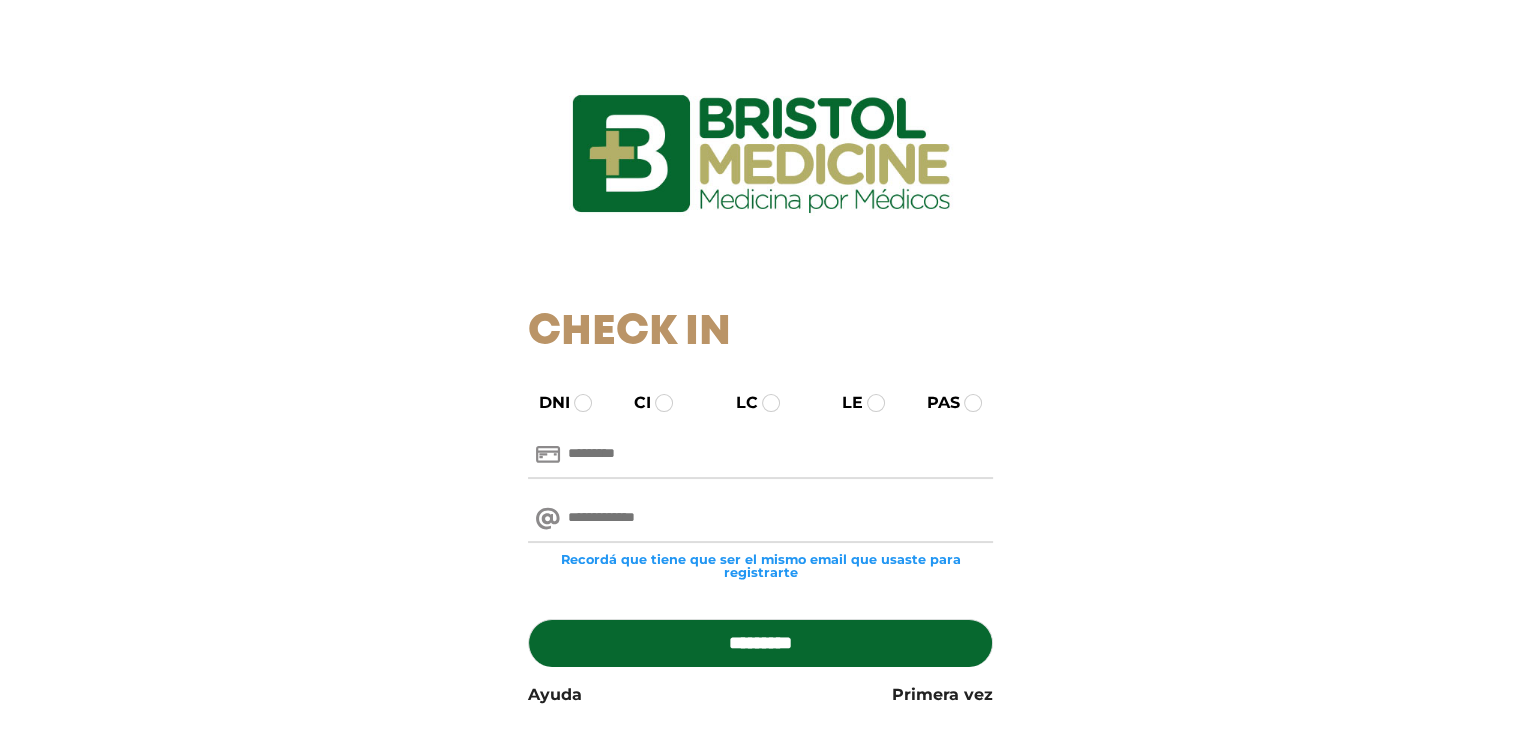 click at bounding box center [760, 455] 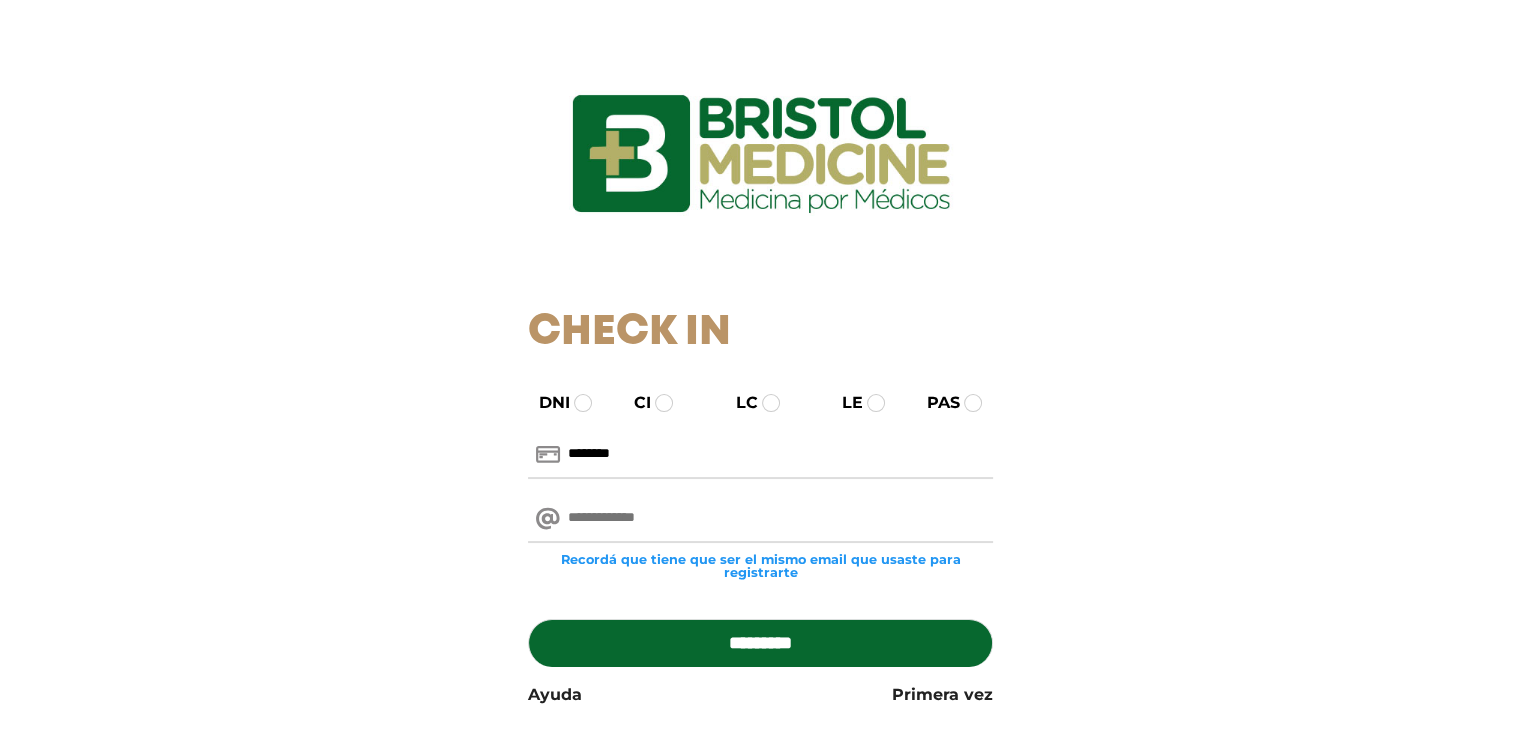 type on "********" 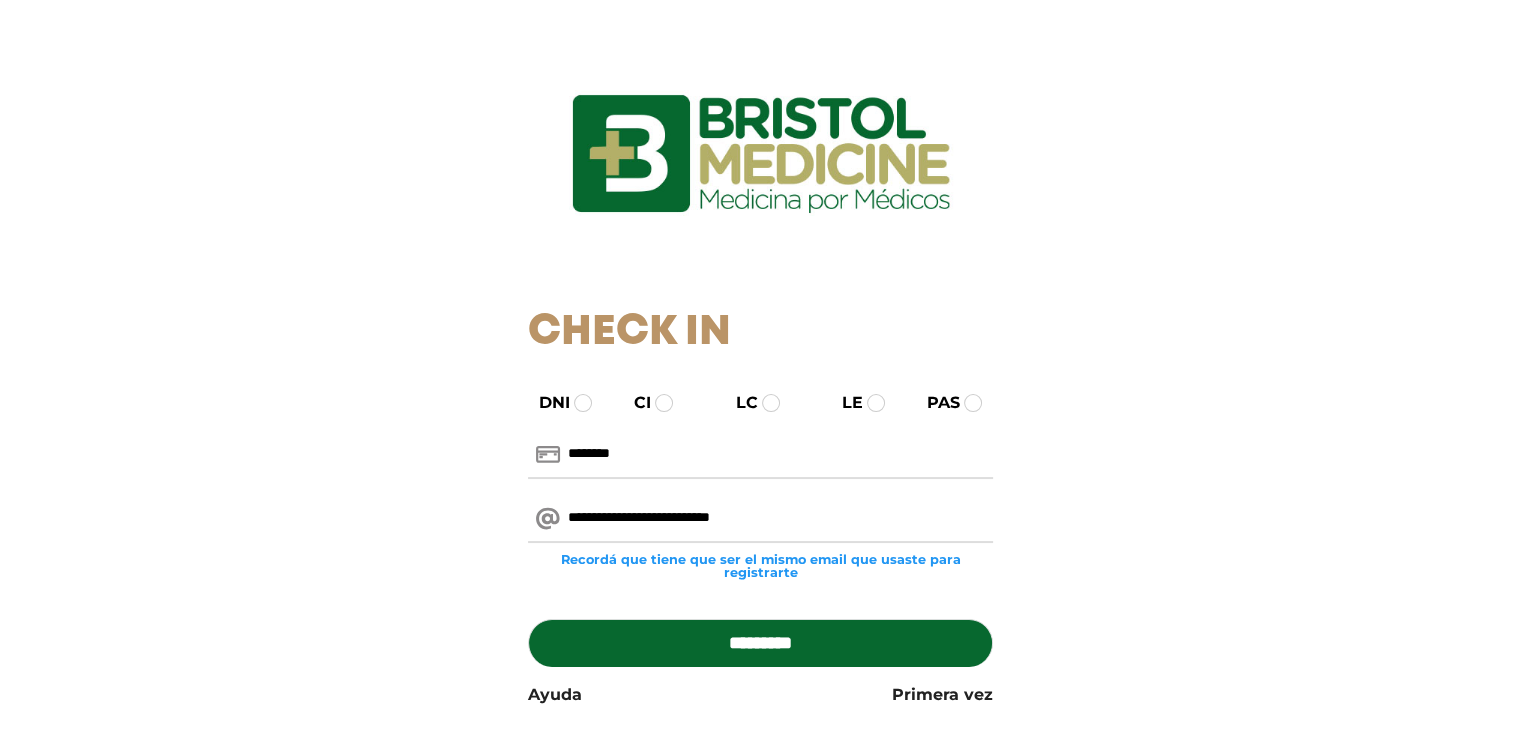 type on "**********" 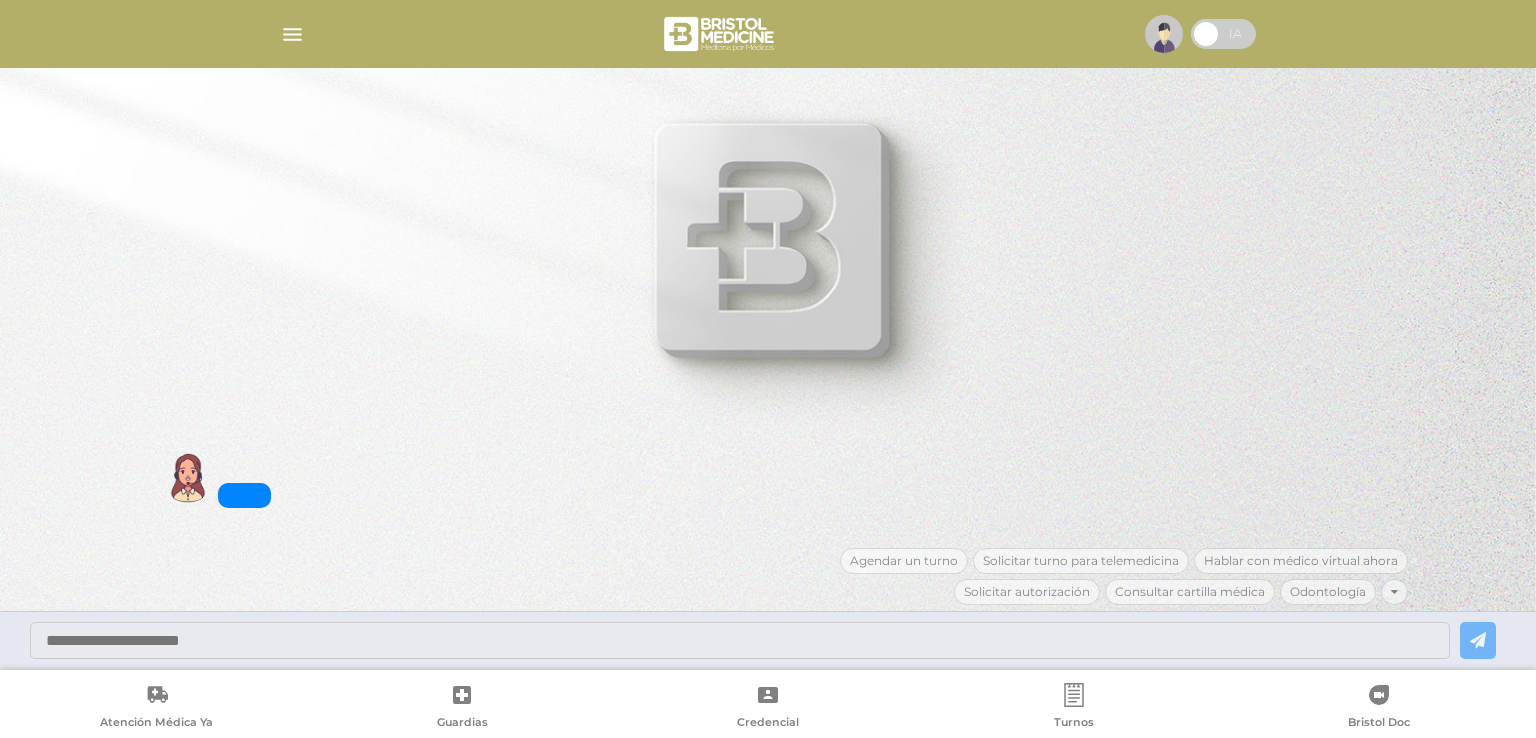 scroll, scrollTop: 0, scrollLeft: 0, axis: both 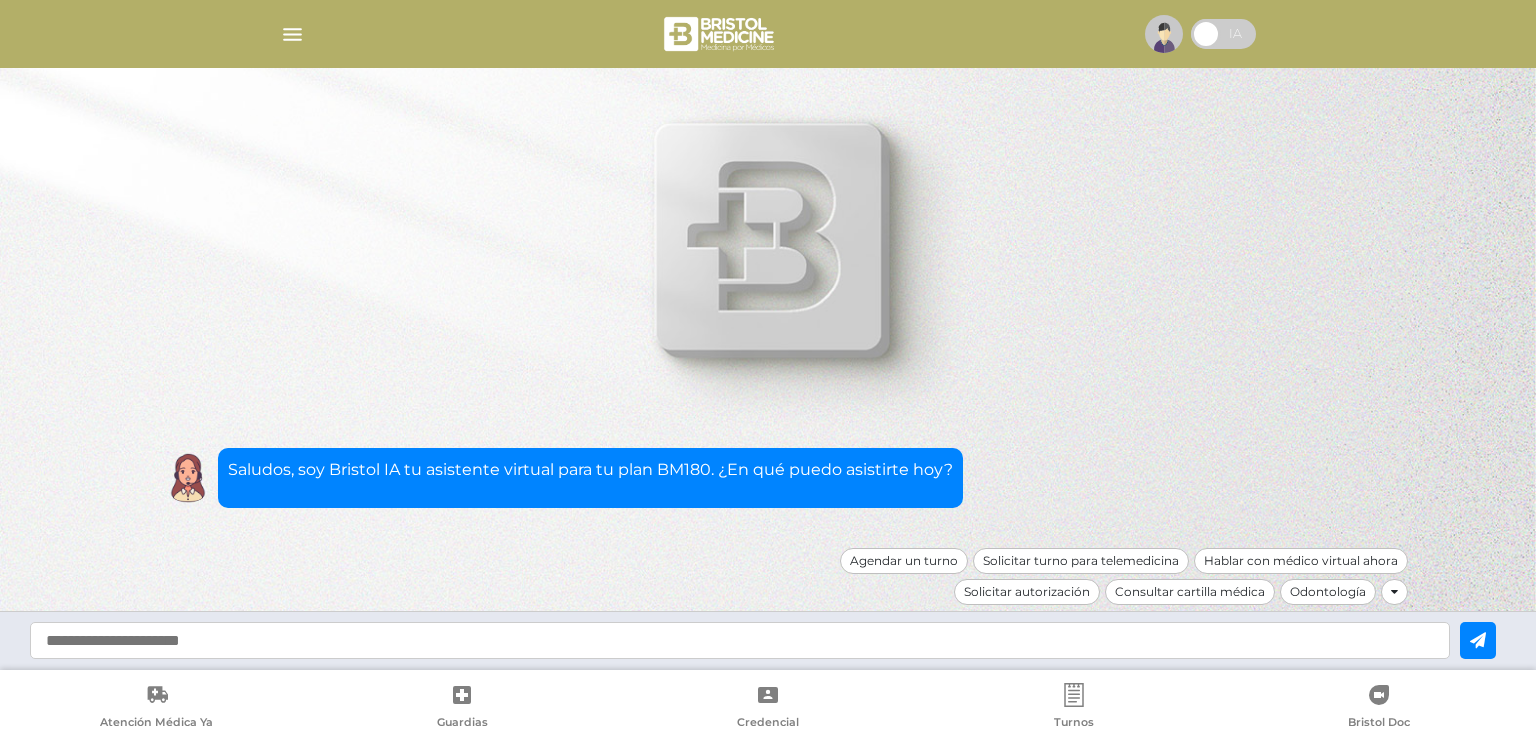 click at bounding box center [768, 34] 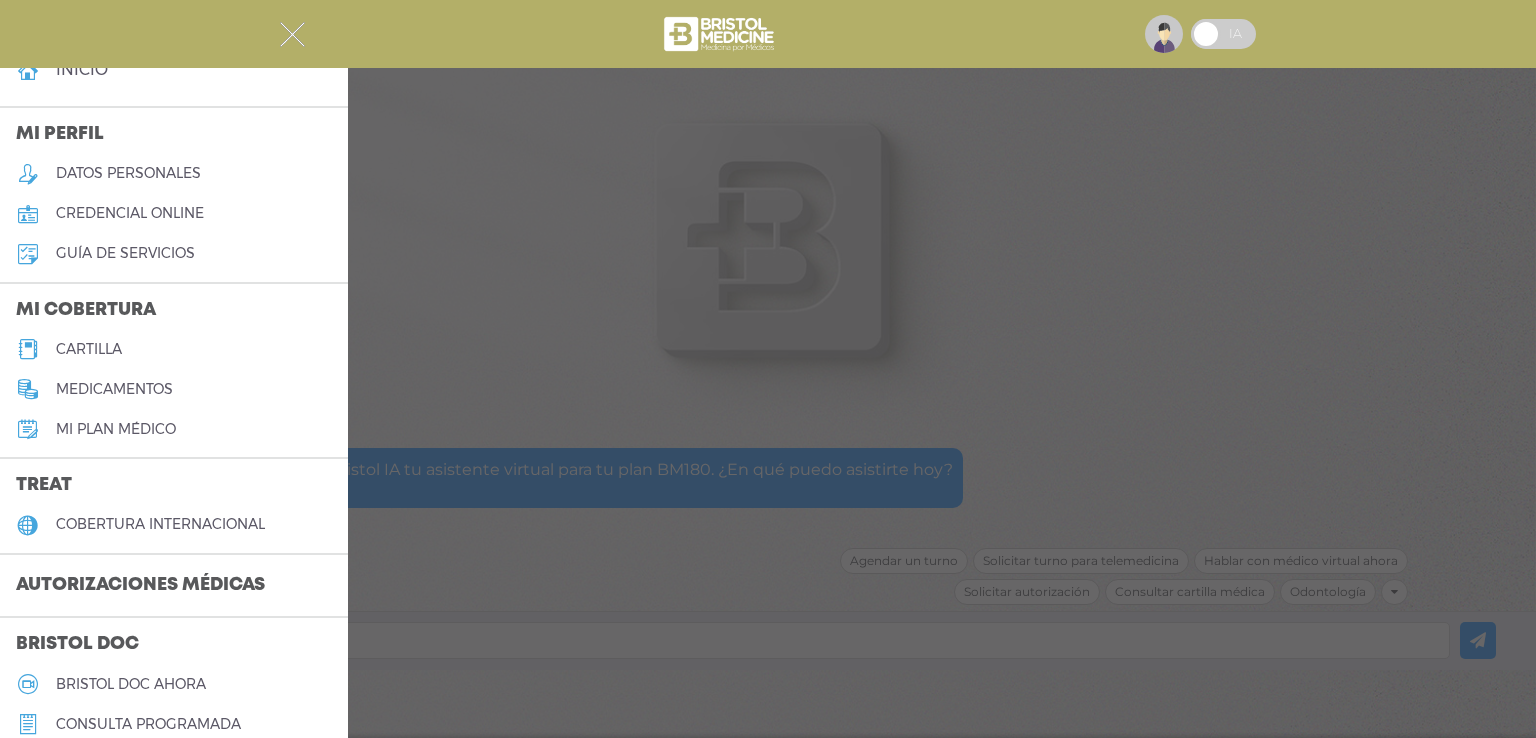 scroll, scrollTop: 0, scrollLeft: 0, axis: both 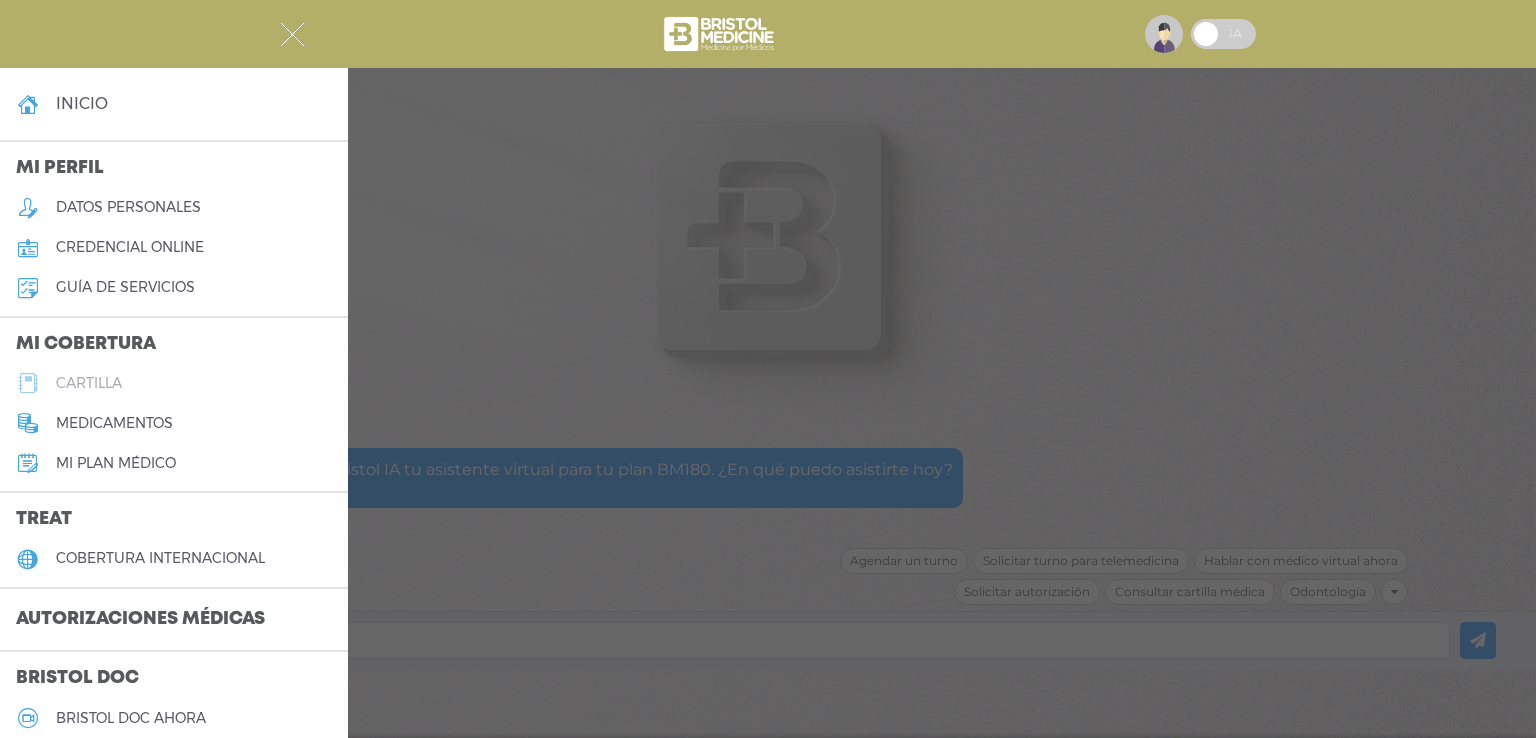 click on "cartilla" at bounding box center [89, 383] 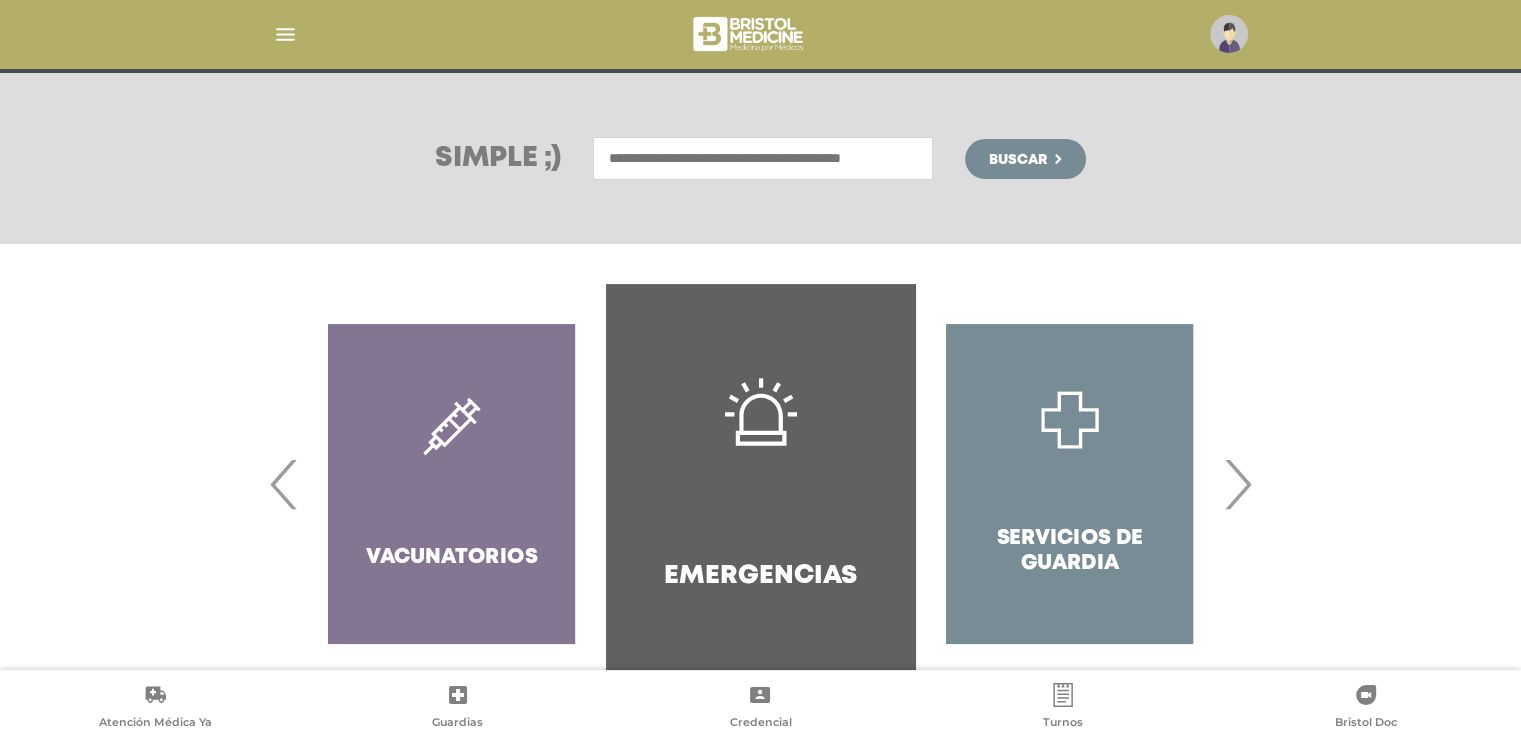 scroll, scrollTop: 288, scrollLeft: 0, axis: vertical 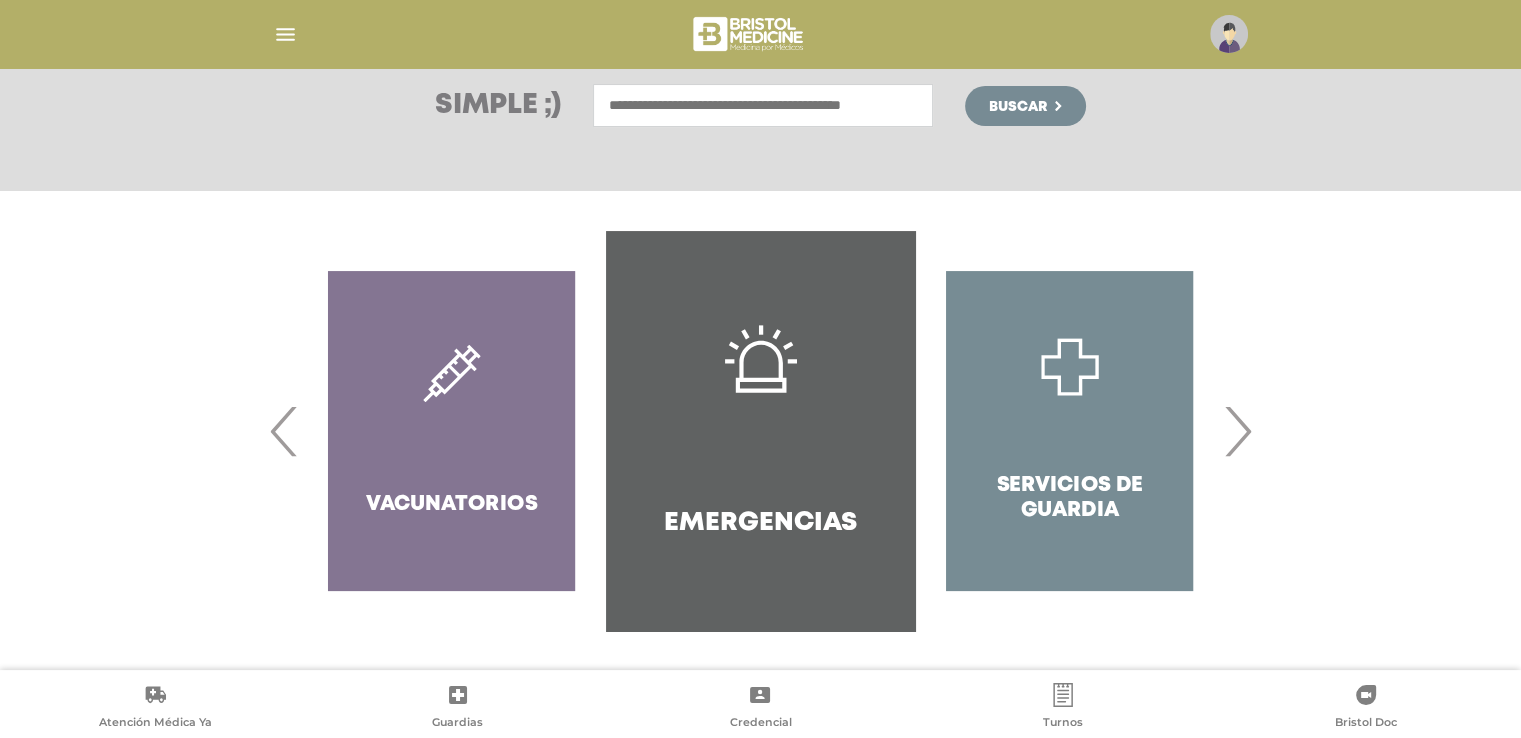 click on "›" at bounding box center (1237, 431) 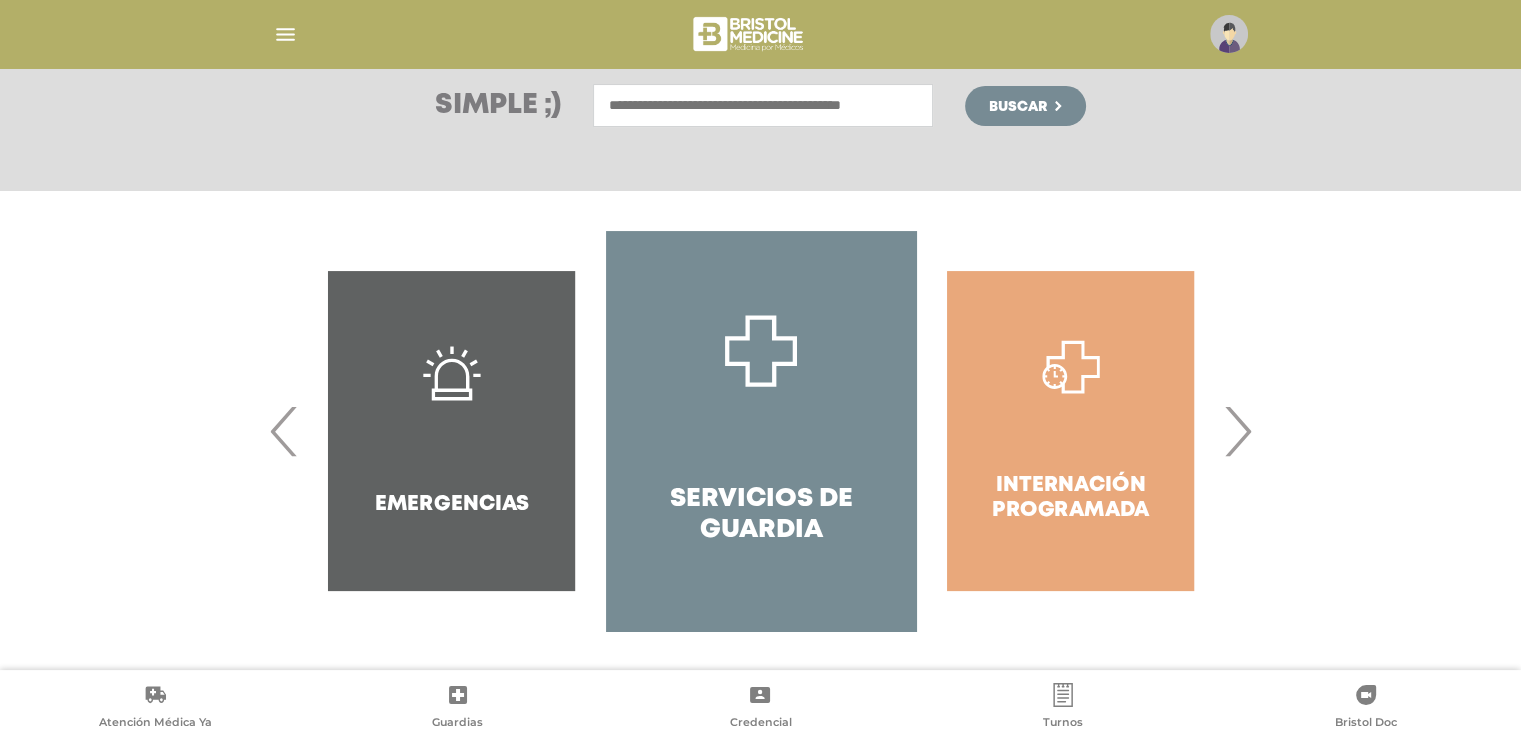 click on "›" at bounding box center [1237, 431] 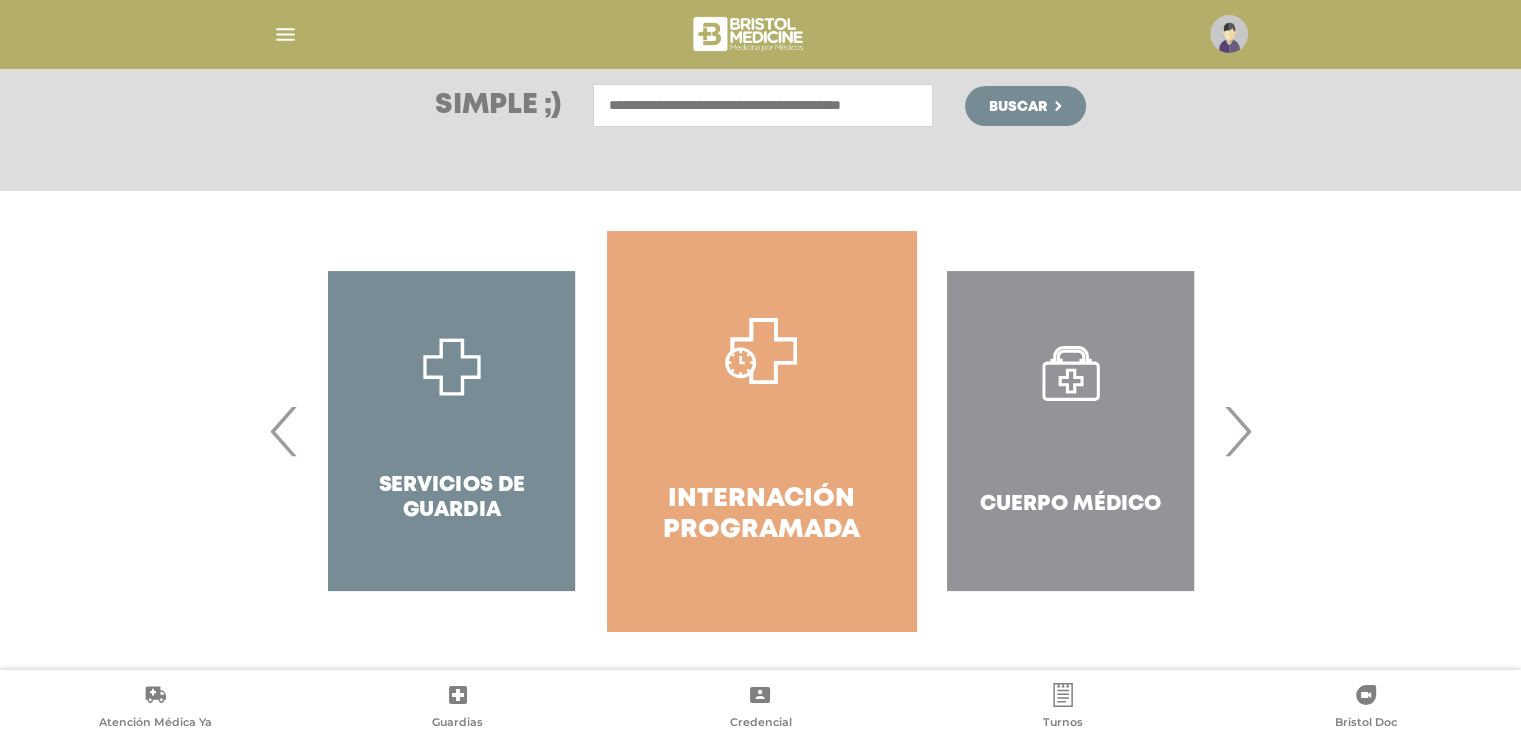 click on "›" at bounding box center (1237, 431) 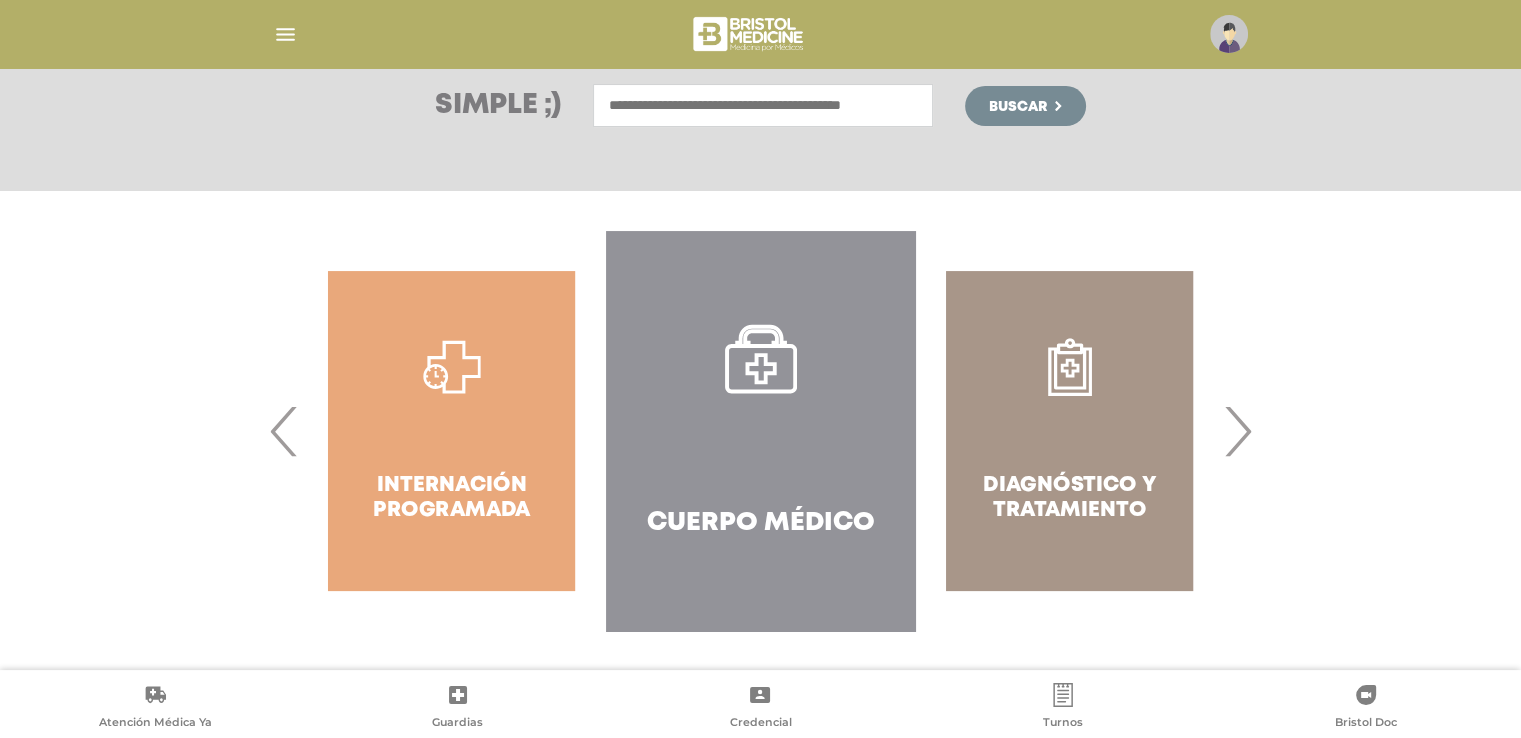 click on "›" at bounding box center [1237, 431] 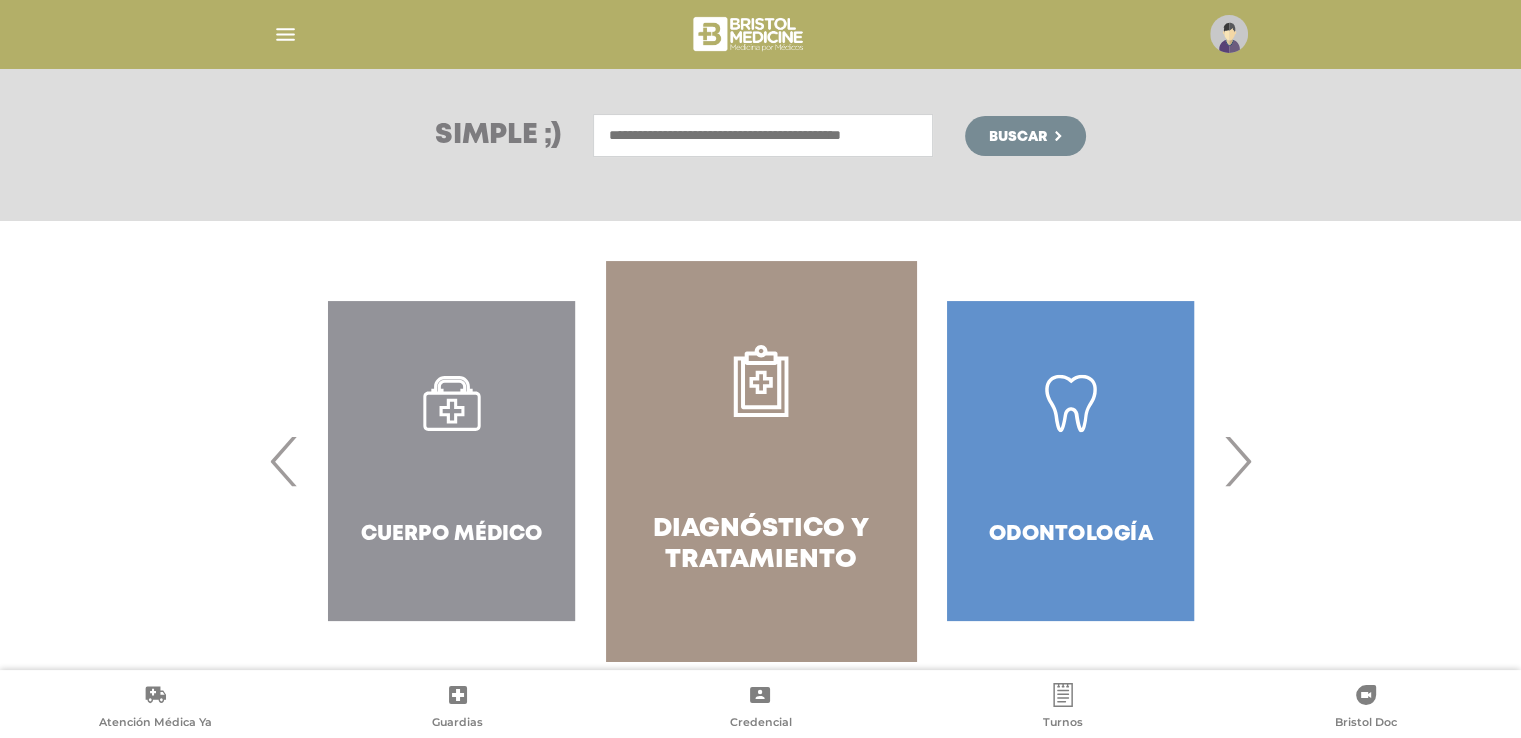 scroll, scrollTop: 288, scrollLeft: 0, axis: vertical 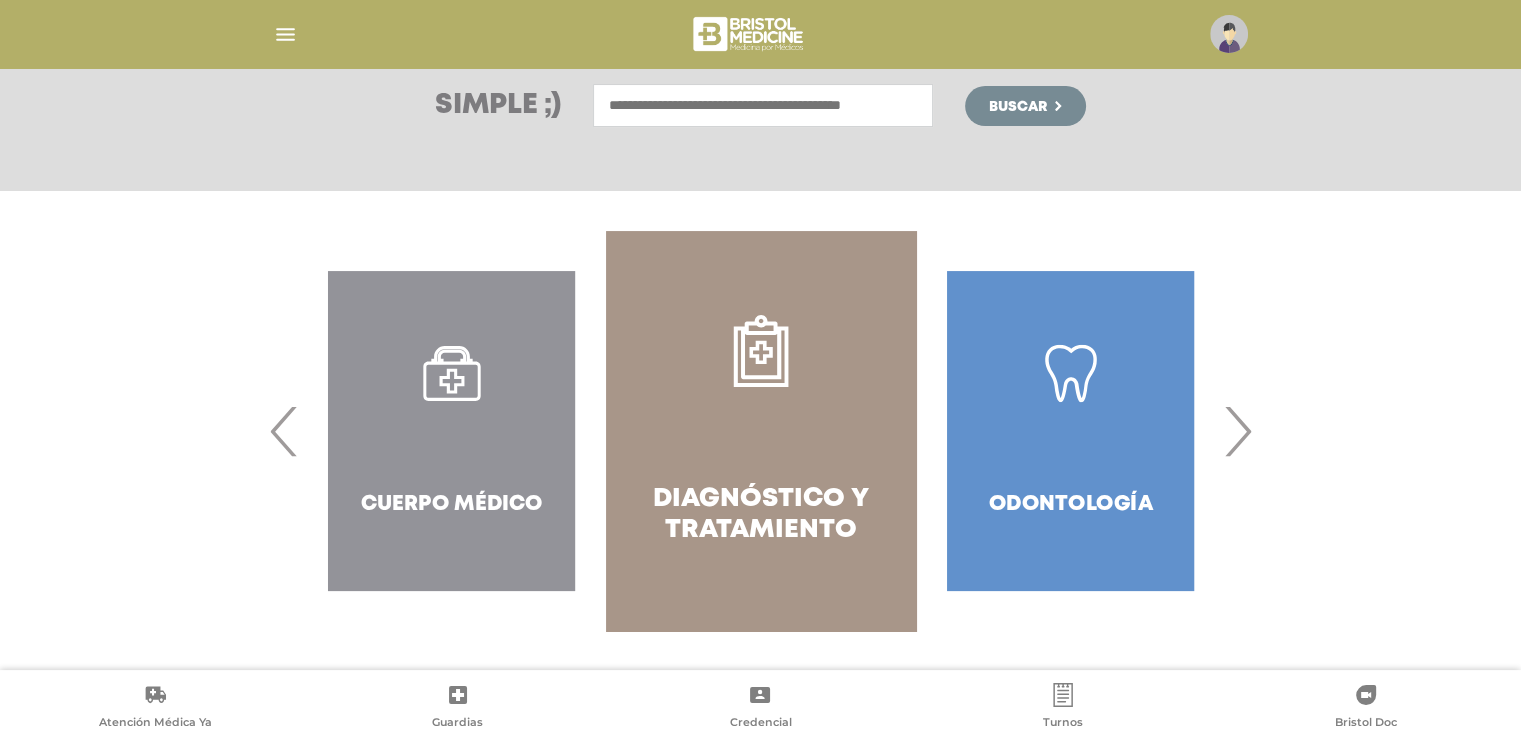 click on "Cuerpo Médico" at bounding box center (451, 431) 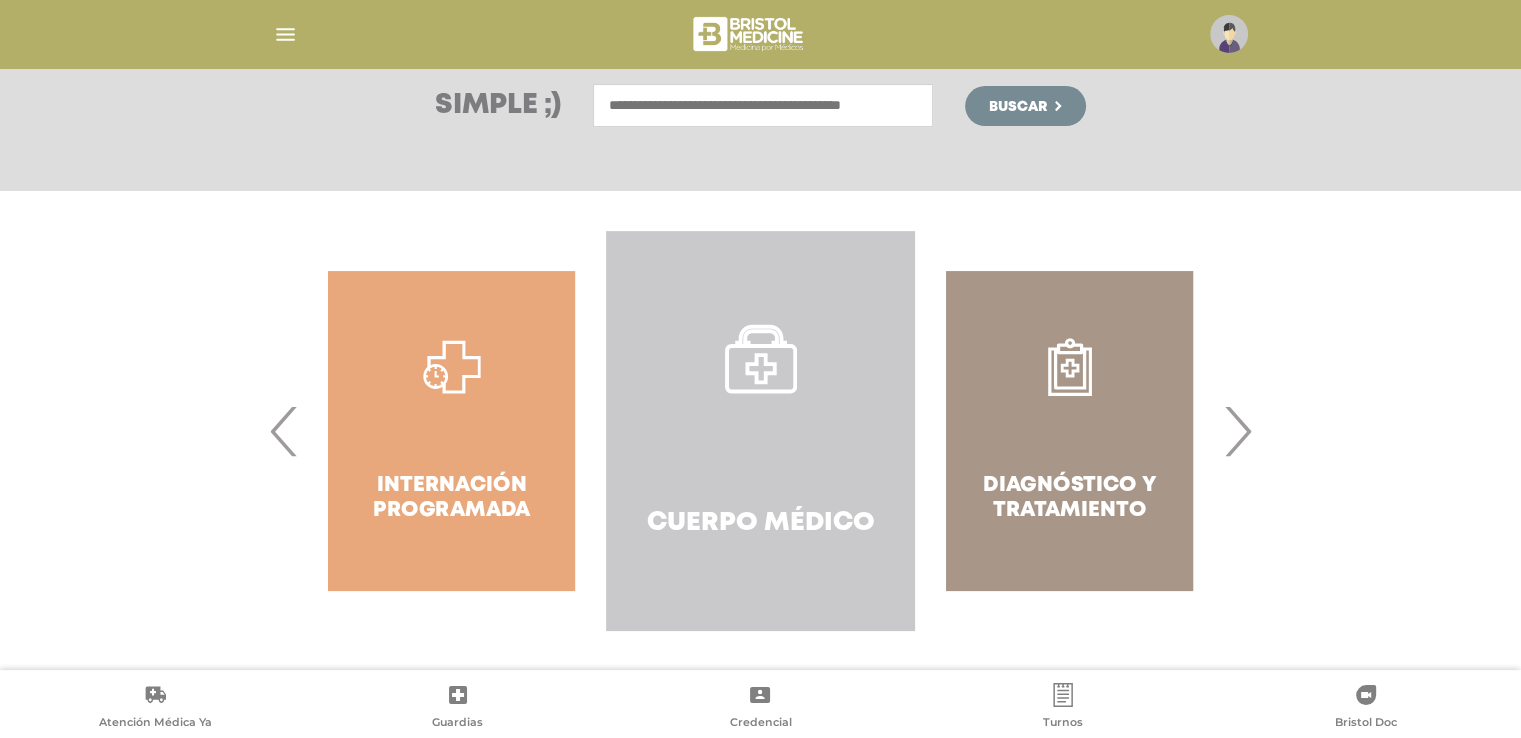 click on "Cuerpo Médico" at bounding box center (760, 431) 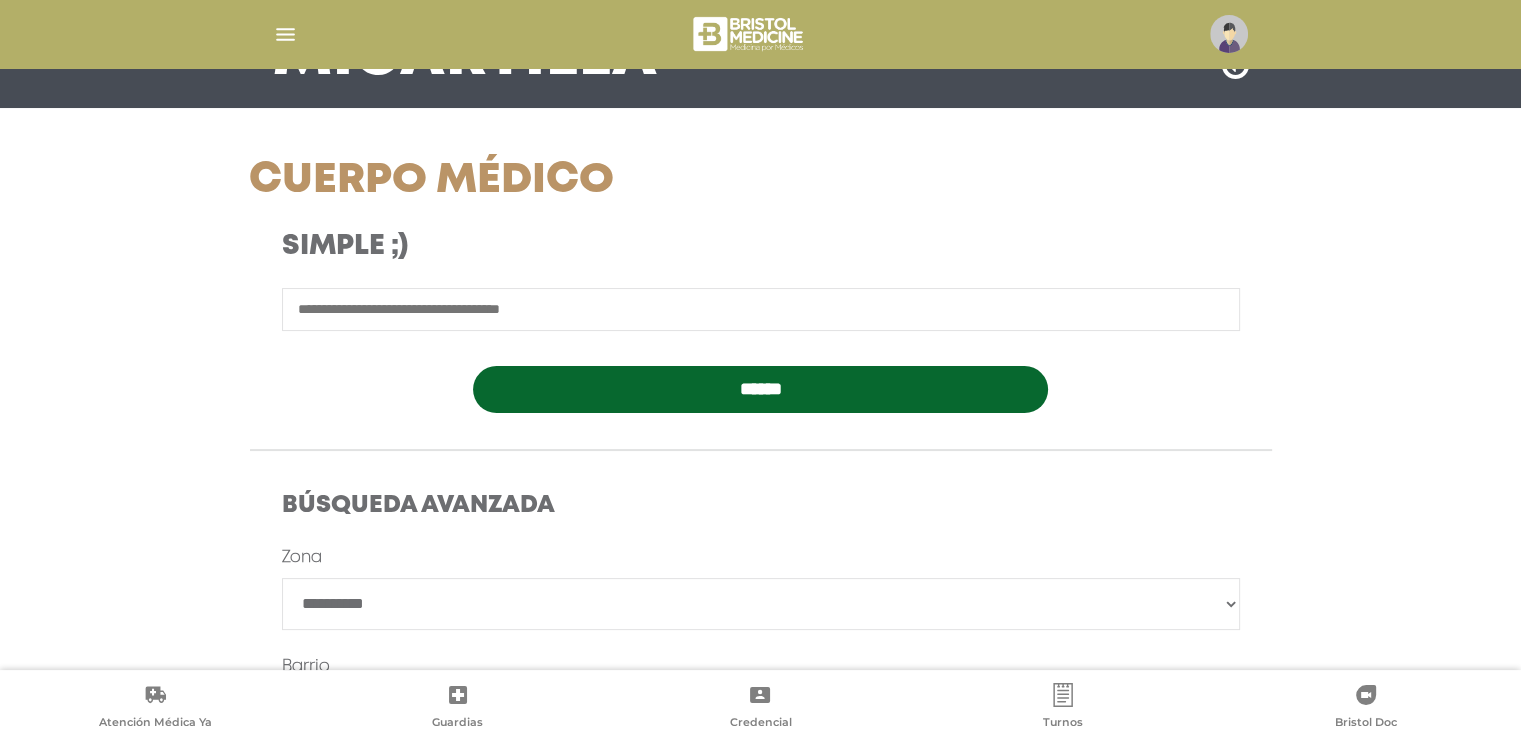 scroll, scrollTop: 300, scrollLeft: 0, axis: vertical 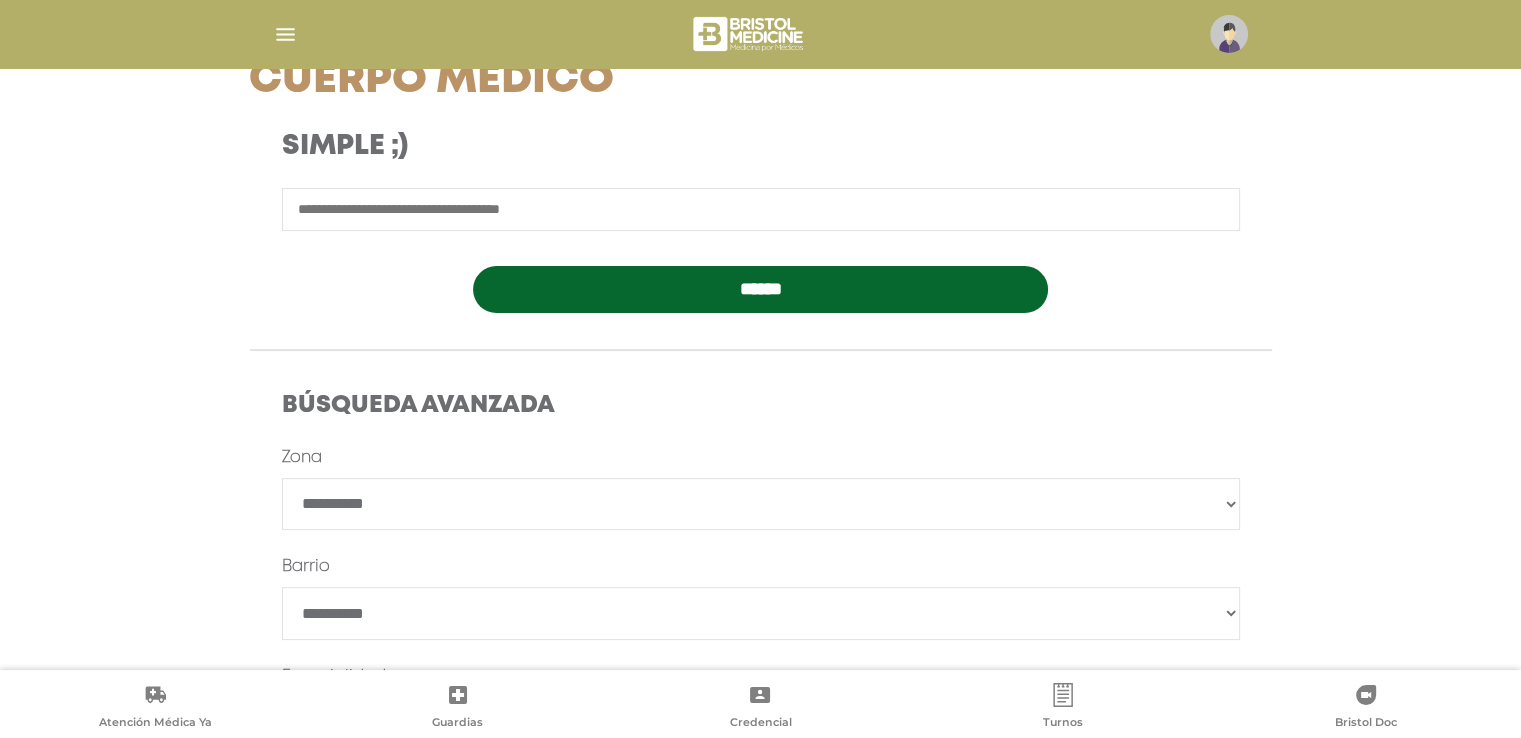 drag, startPoint x: 440, startPoint y: 511, endPoint x: 433, endPoint y: 499, distance: 13.892444 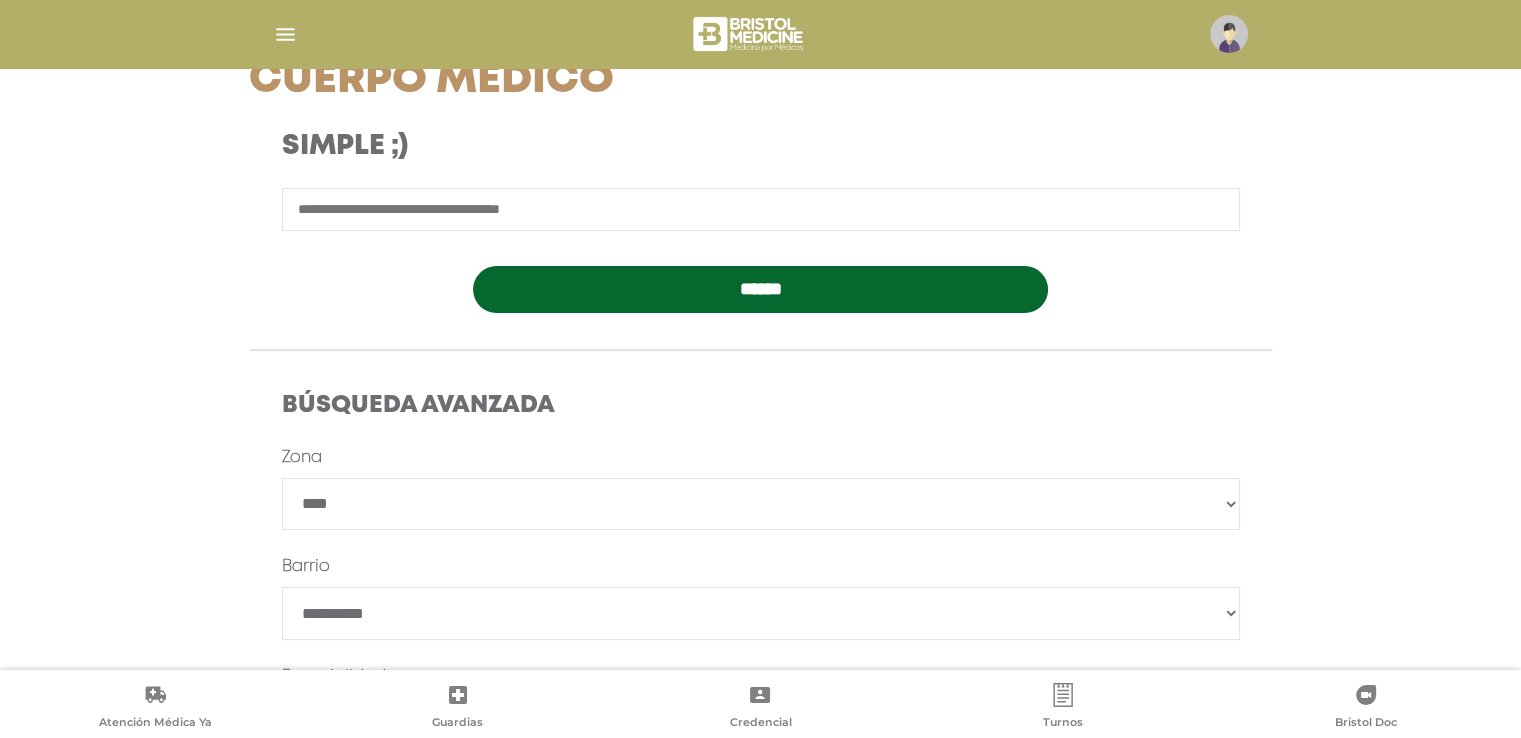 click on "**********" at bounding box center [761, 504] 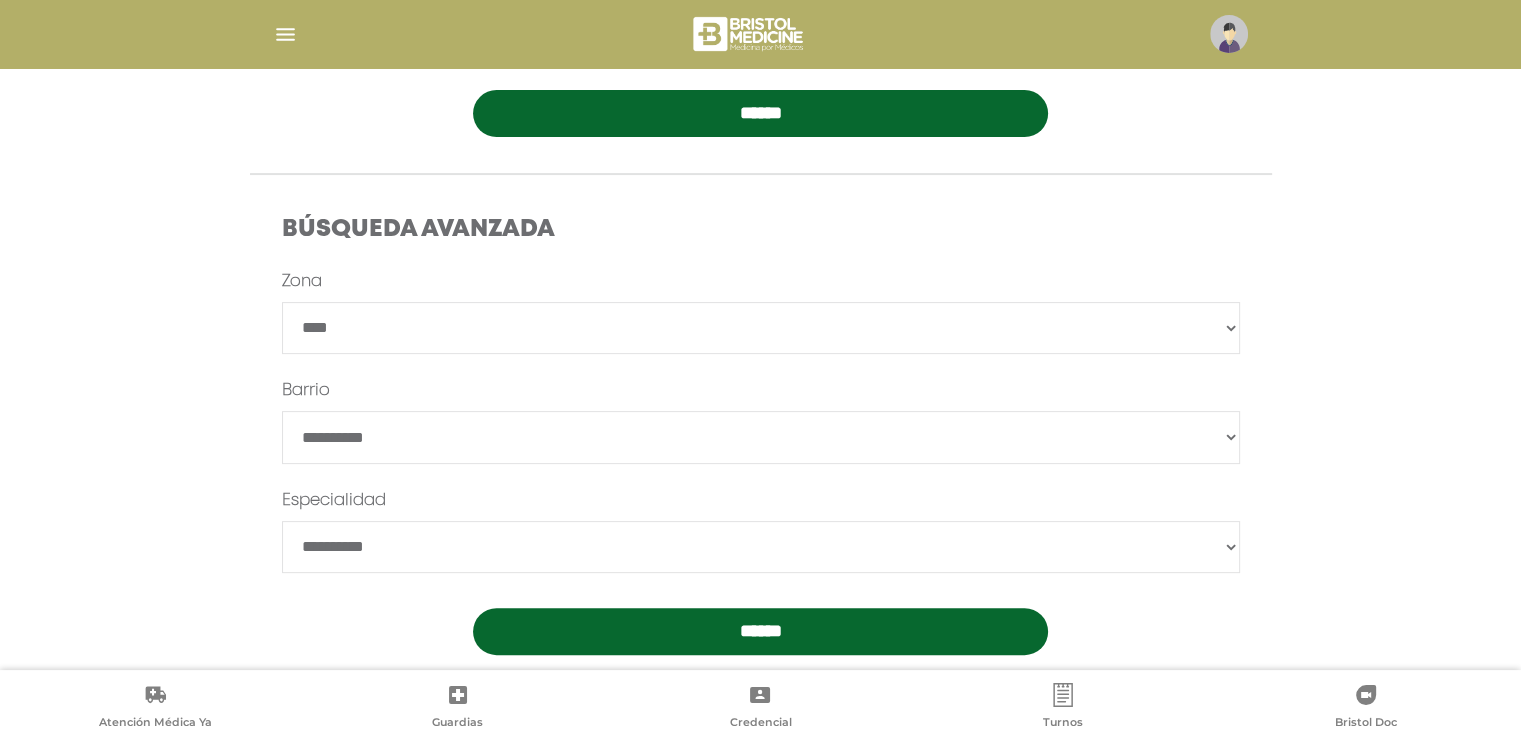 scroll, scrollTop: 512, scrollLeft: 0, axis: vertical 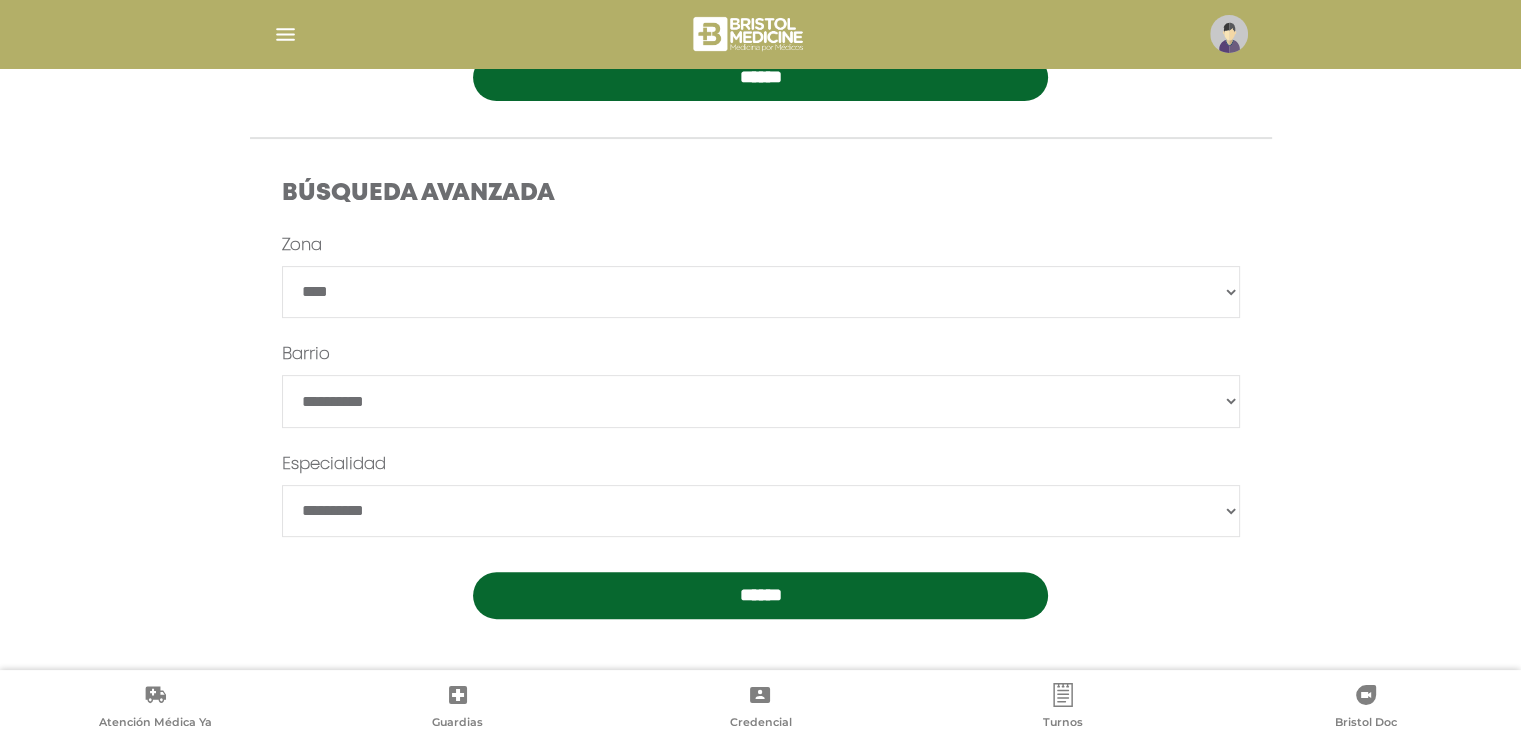 click on "**********" at bounding box center [761, 511] 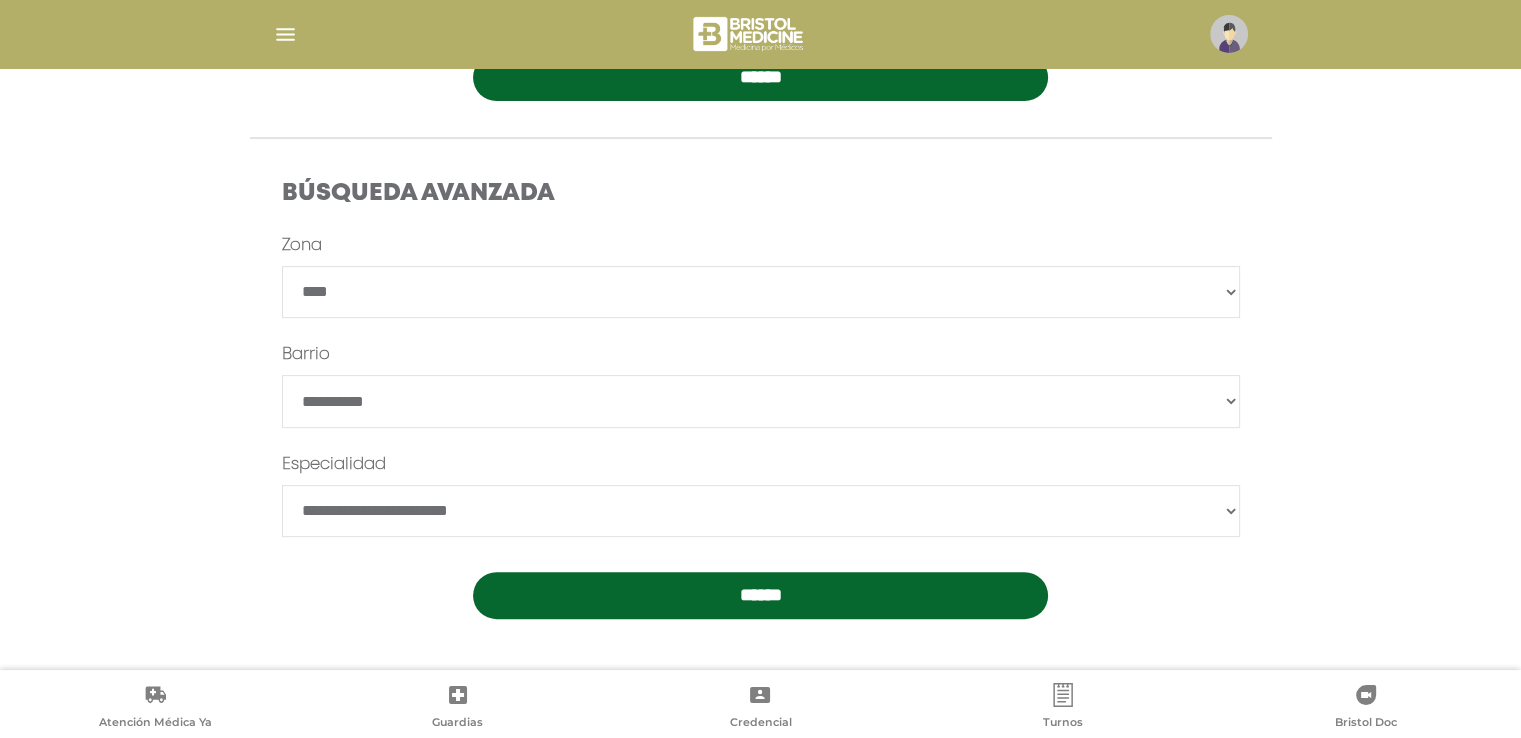 click on "**********" at bounding box center (761, 511) 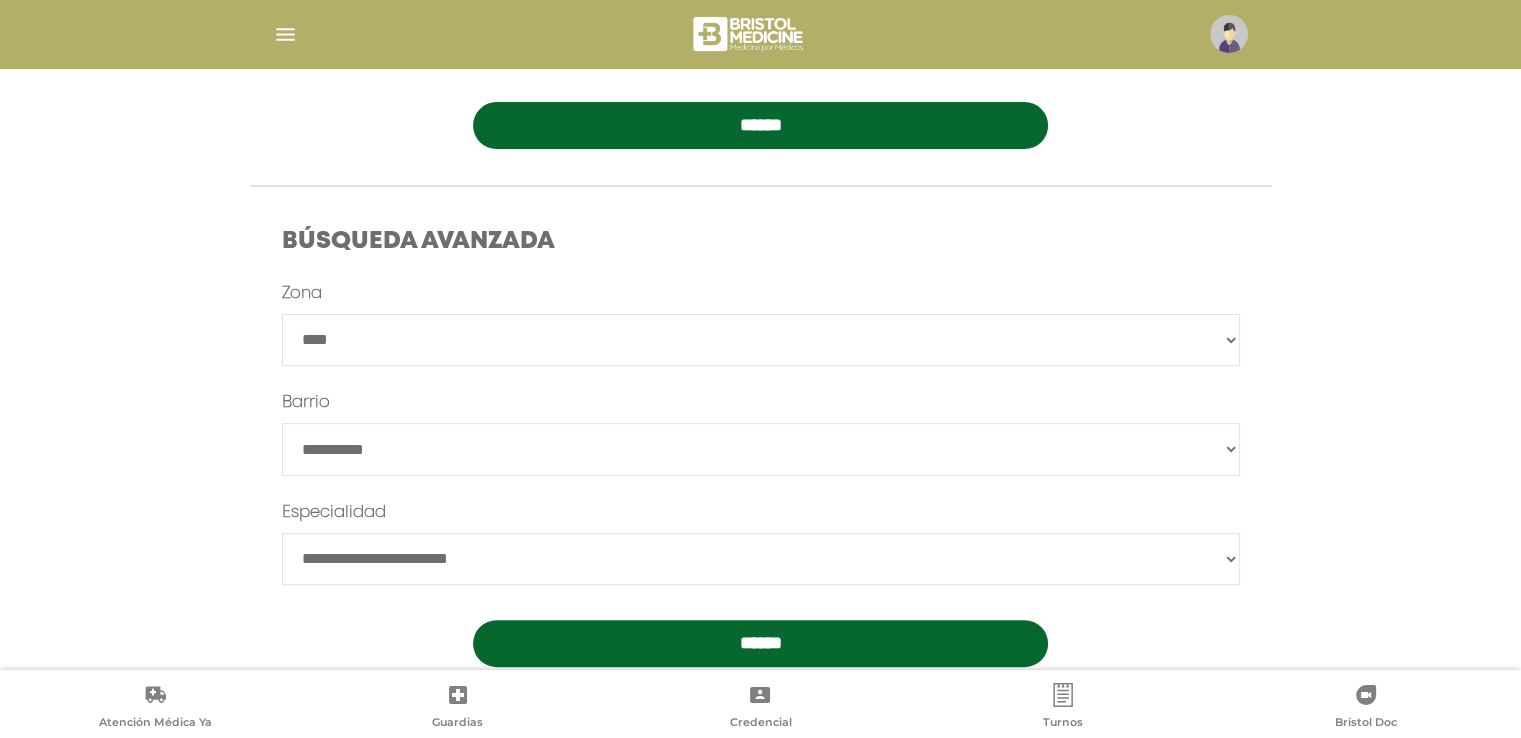 scroll, scrollTop: 512, scrollLeft: 0, axis: vertical 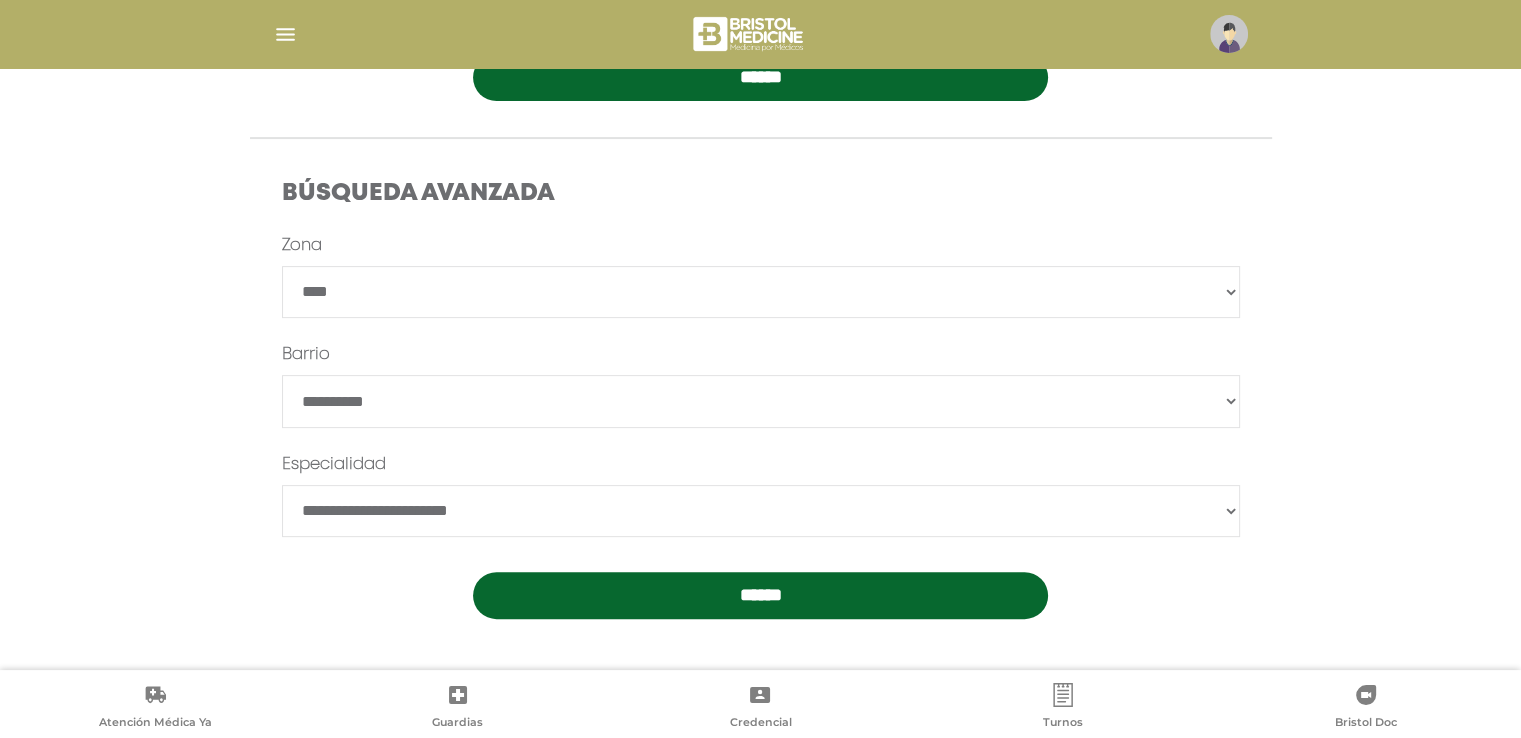 click on "******" at bounding box center [760, 595] 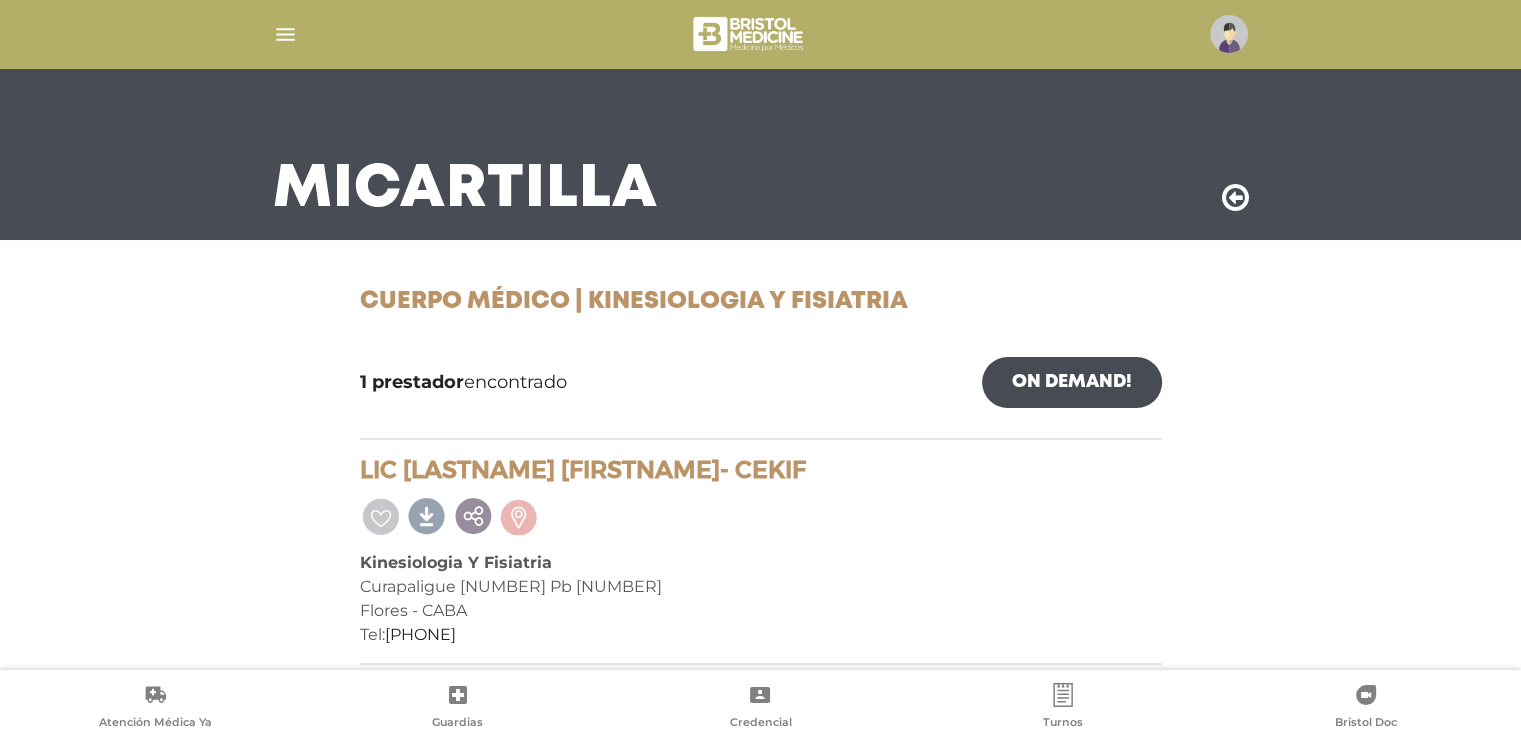 scroll, scrollTop: 78, scrollLeft: 0, axis: vertical 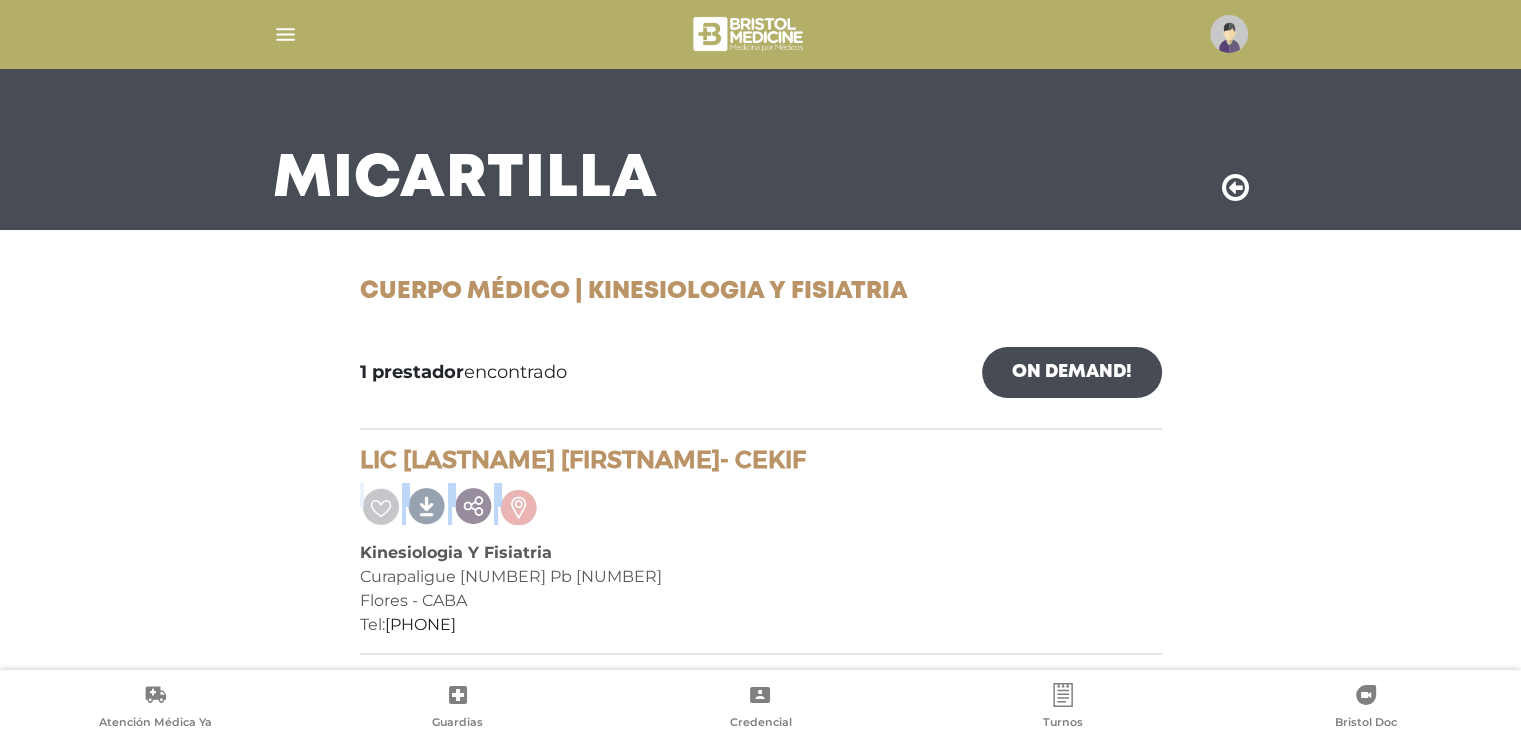 drag, startPoint x: 830, startPoint y: 505, endPoint x: 320, endPoint y: 474, distance: 510.94128 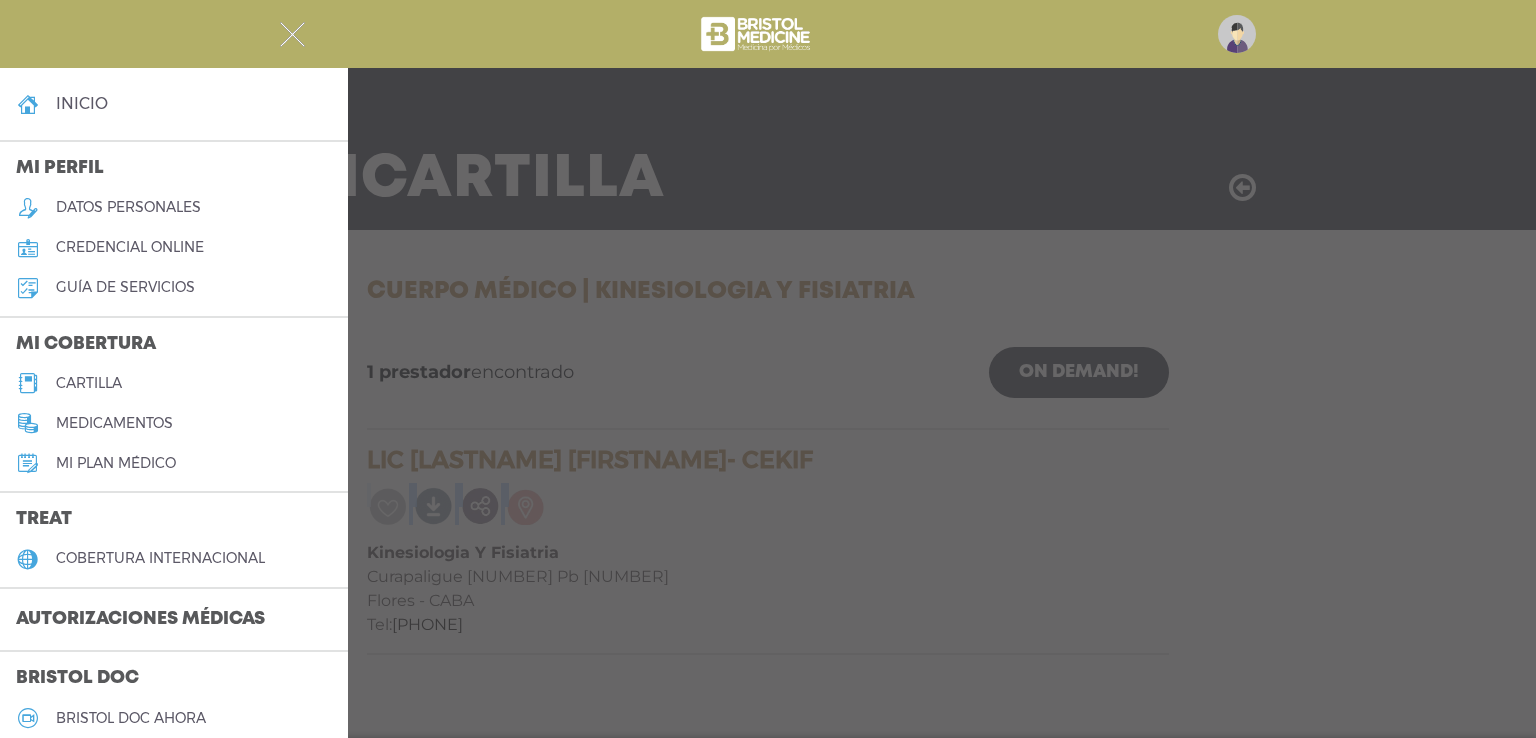 click on "cartilla" at bounding box center [174, 383] 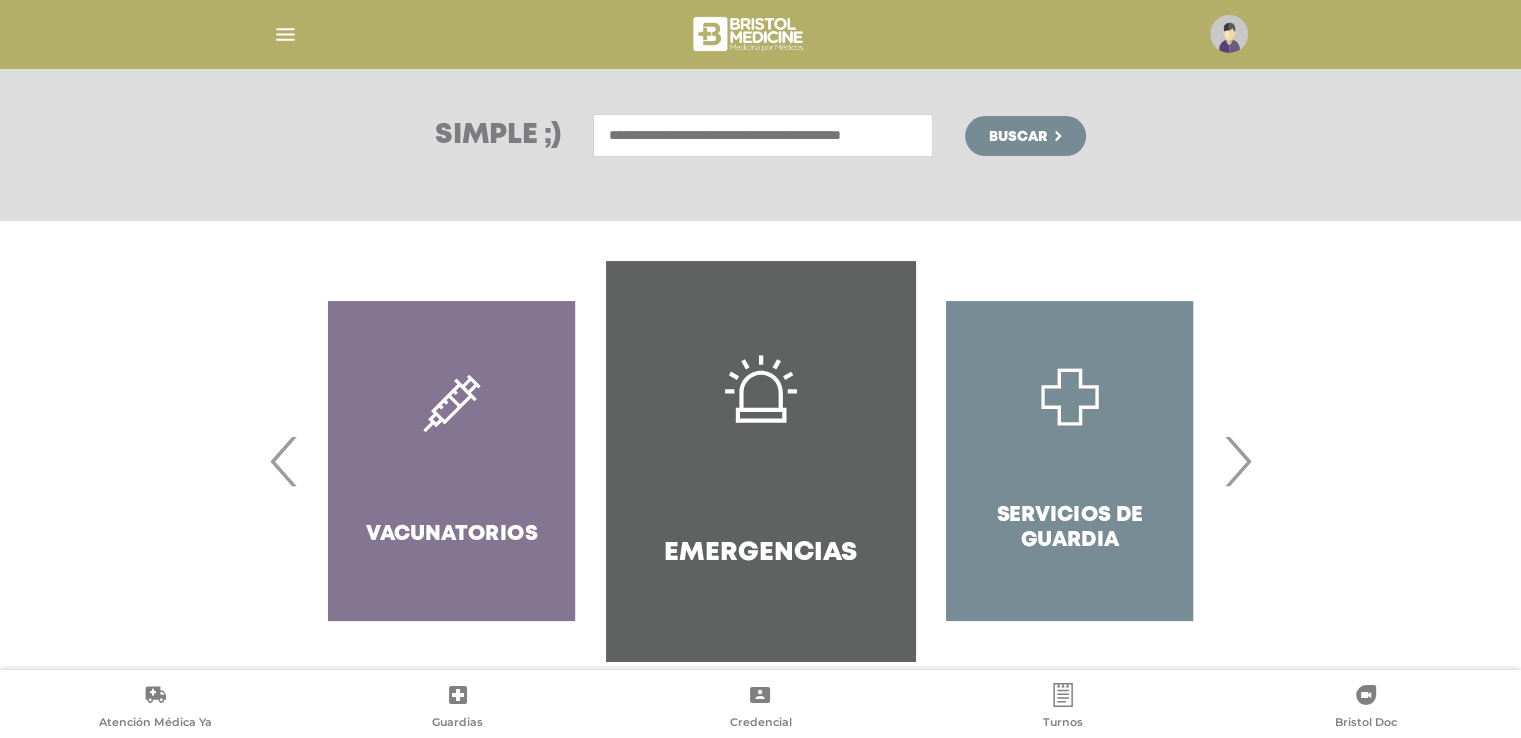 scroll, scrollTop: 288, scrollLeft: 0, axis: vertical 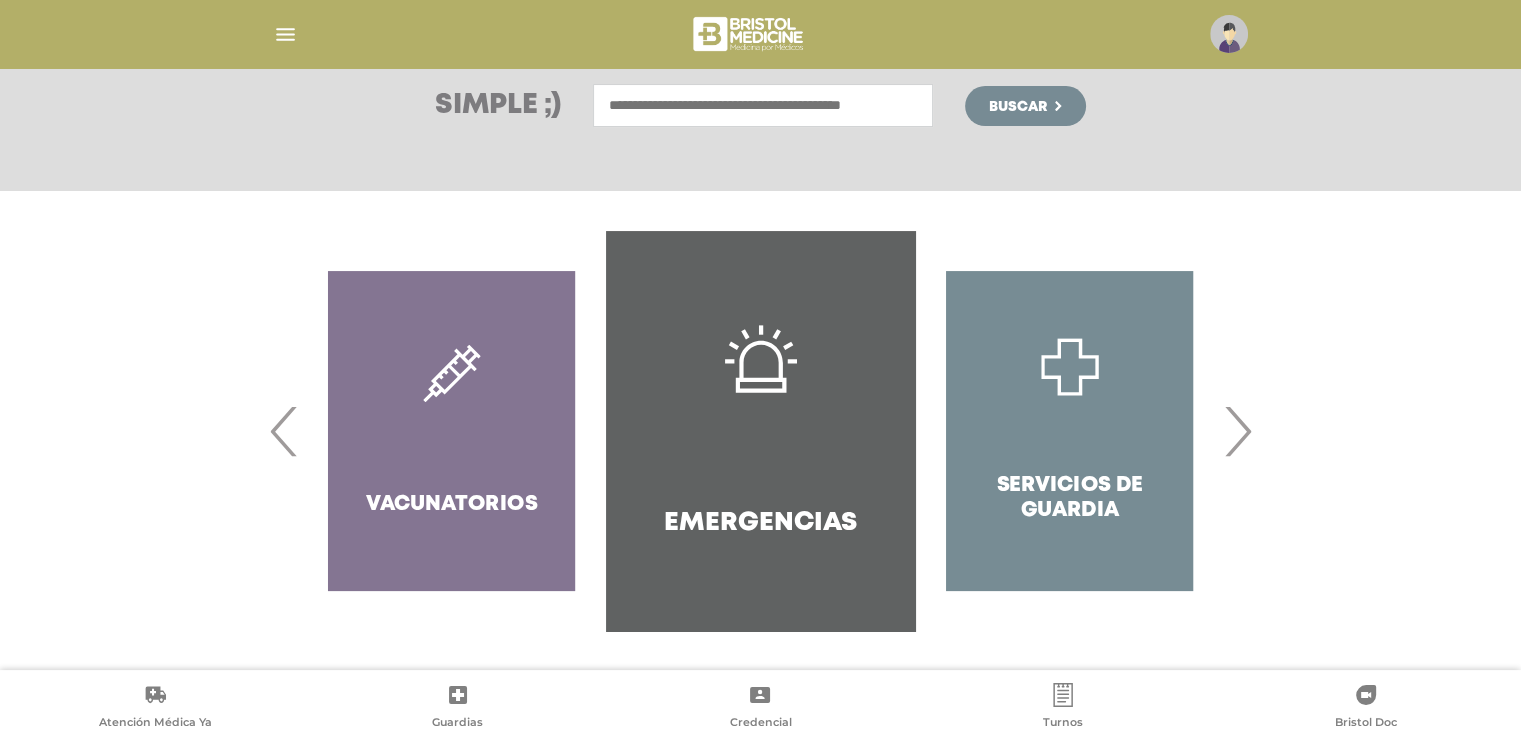 click on "›" at bounding box center [1237, 431] 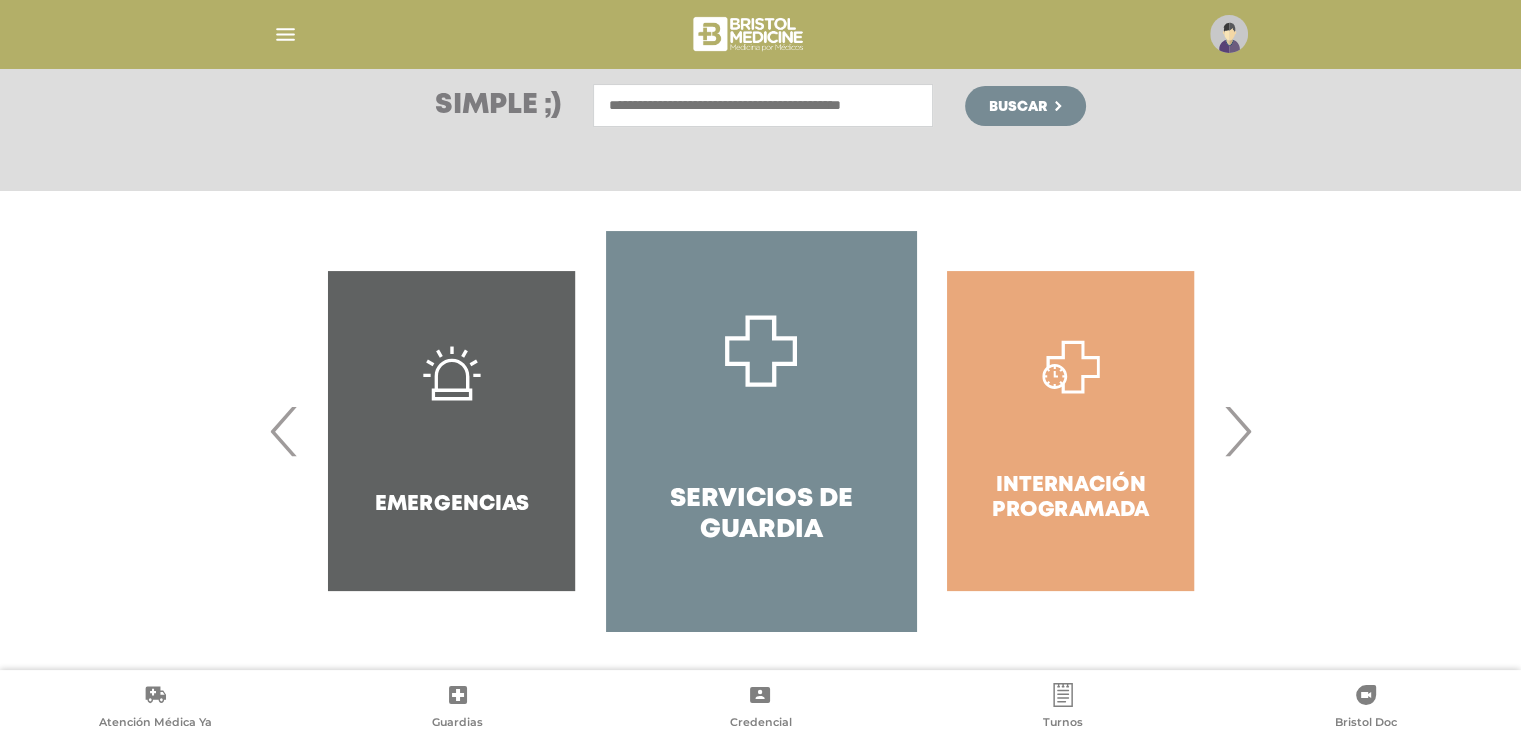 click on "›" at bounding box center (1237, 431) 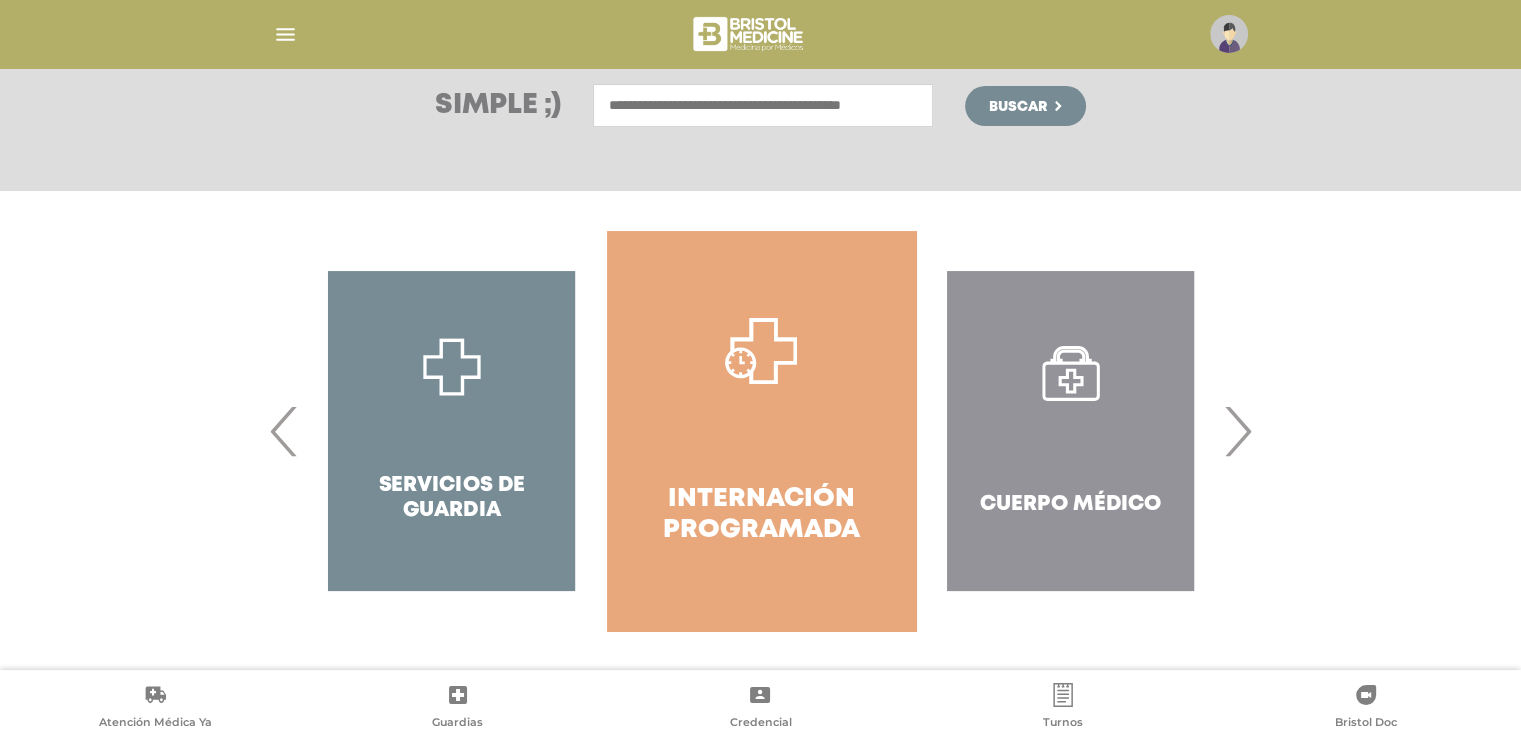 click on "›" at bounding box center (1237, 431) 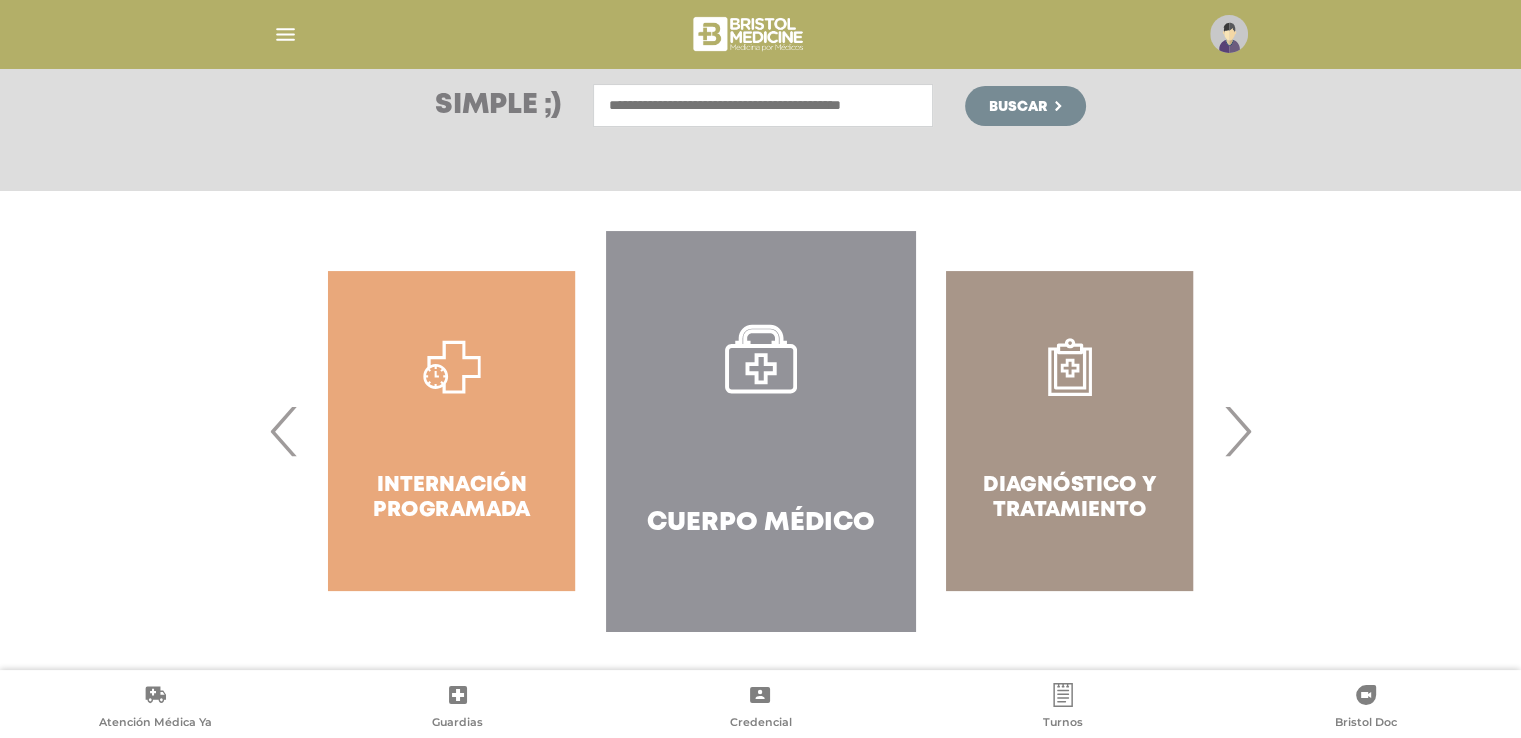 click on "›" at bounding box center (1237, 431) 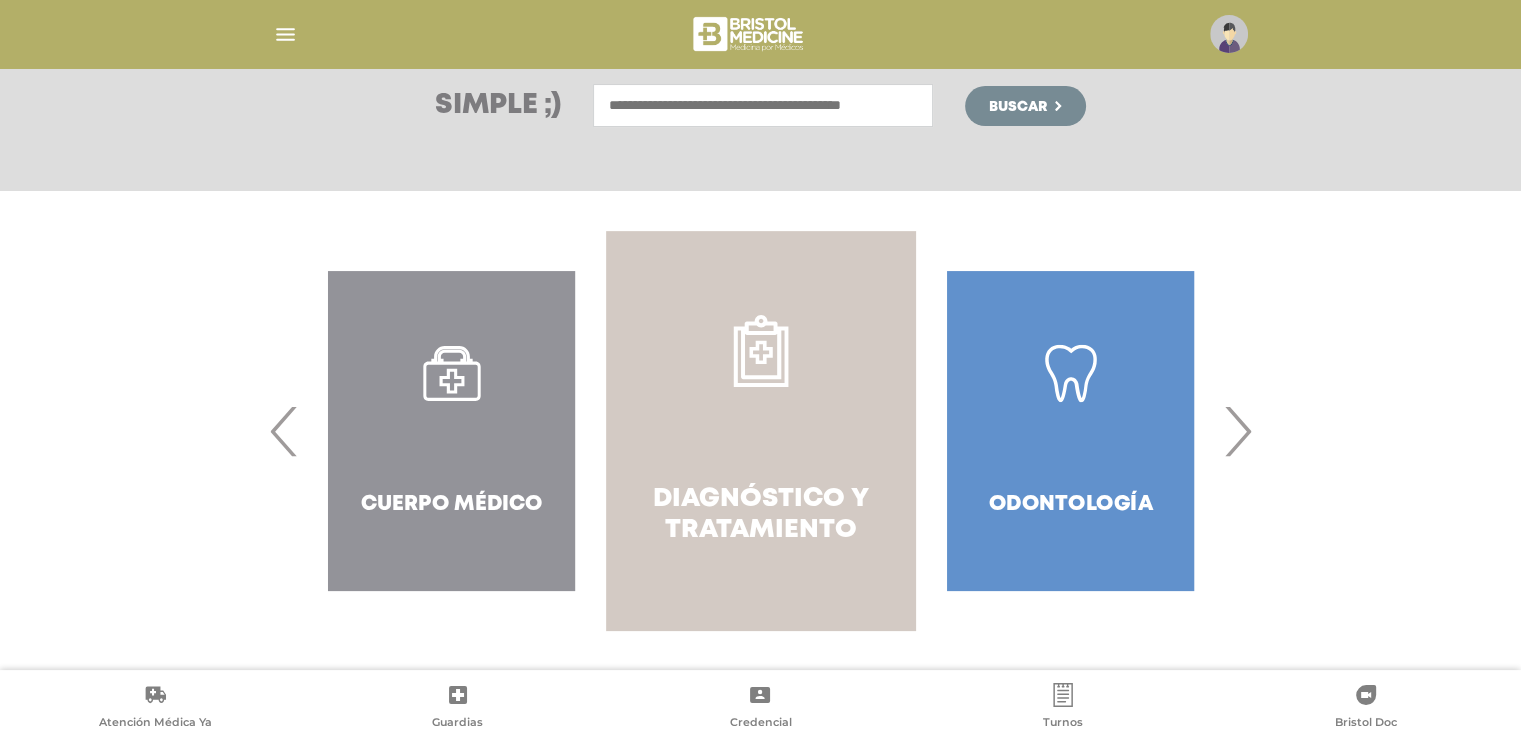 click on "Diagnóstico y Tratamiento" at bounding box center (760, 431) 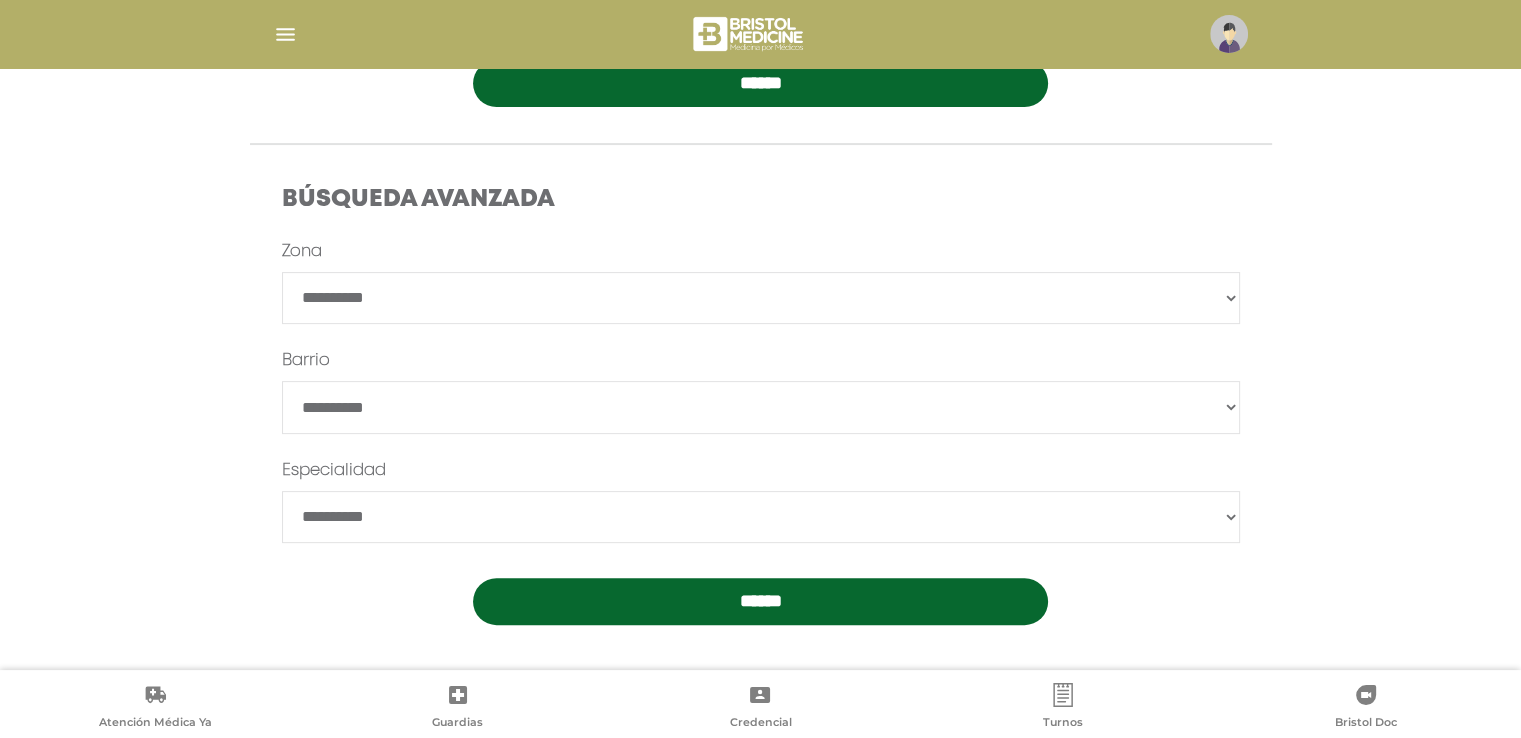 scroll, scrollTop: 512, scrollLeft: 0, axis: vertical 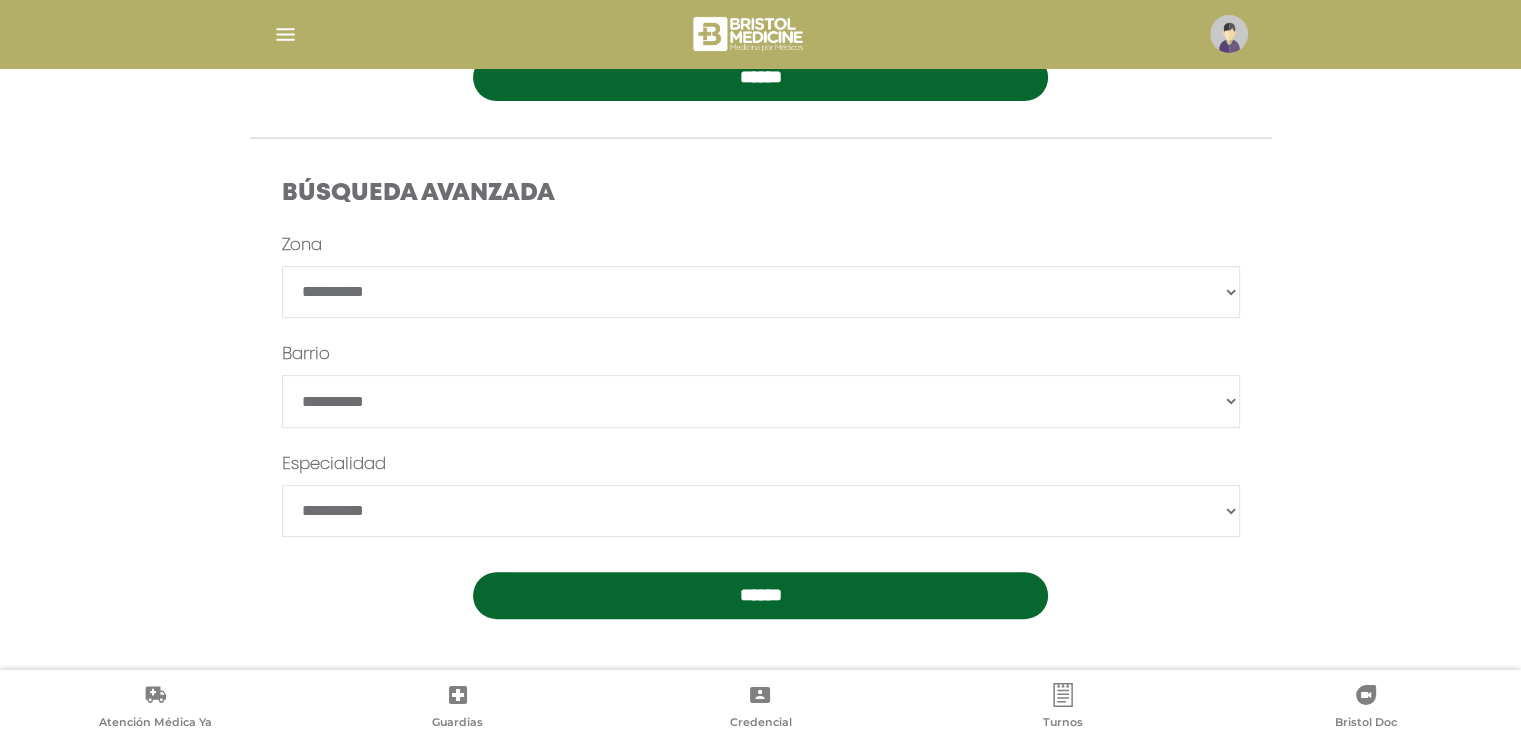 click on "**********" at bounding box center (761, 292) 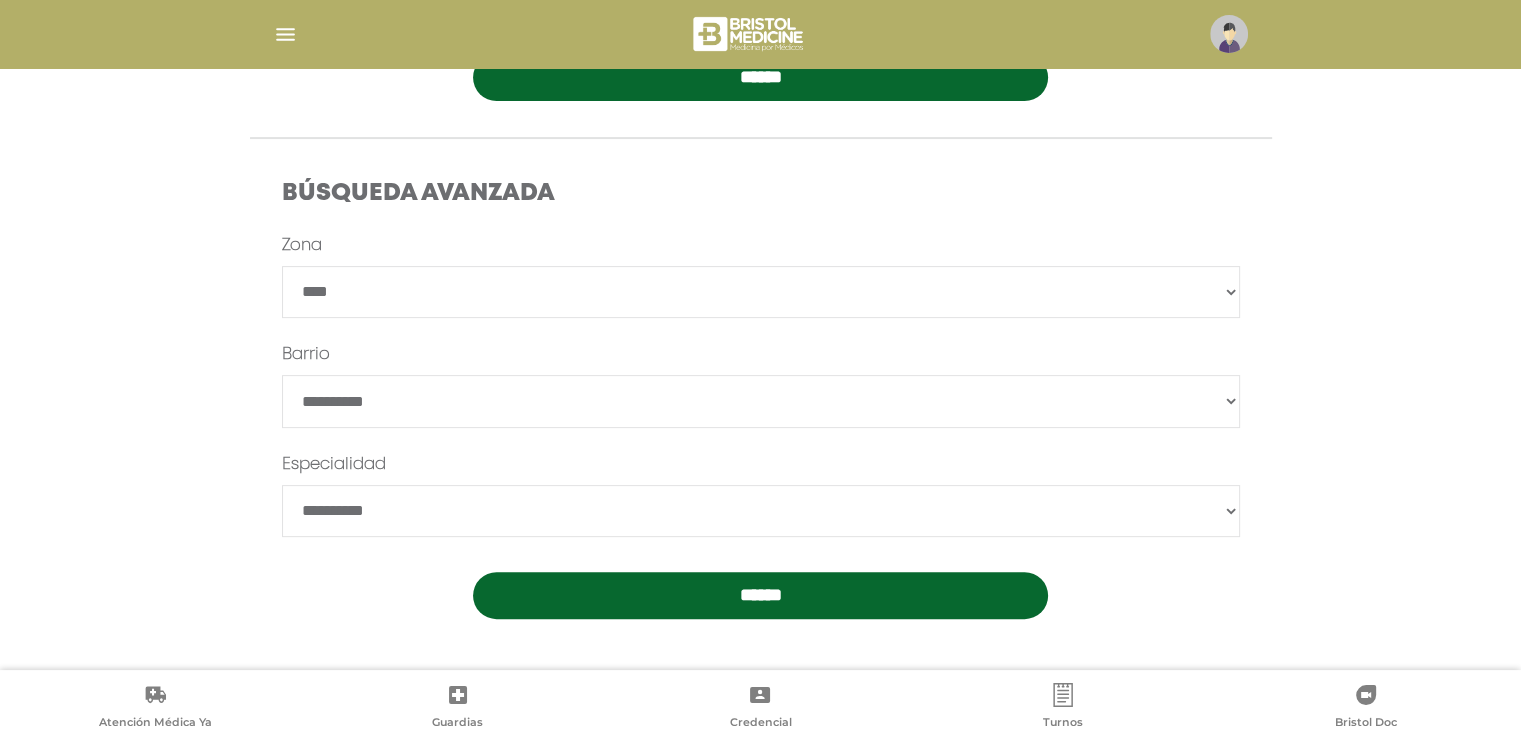 click on "**********" at bounding box center [761, 292] 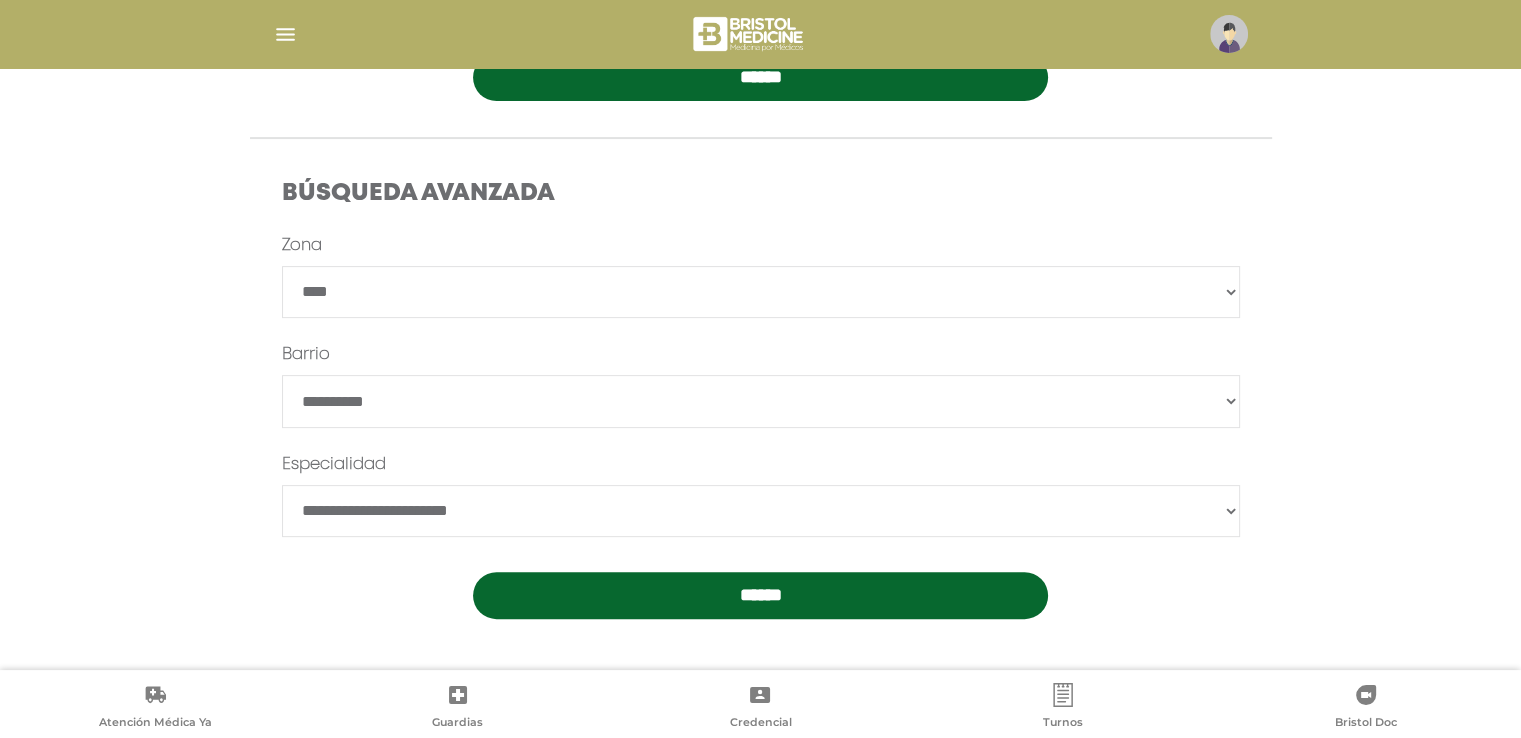 click on "**********" at bounding box center [761, 511] 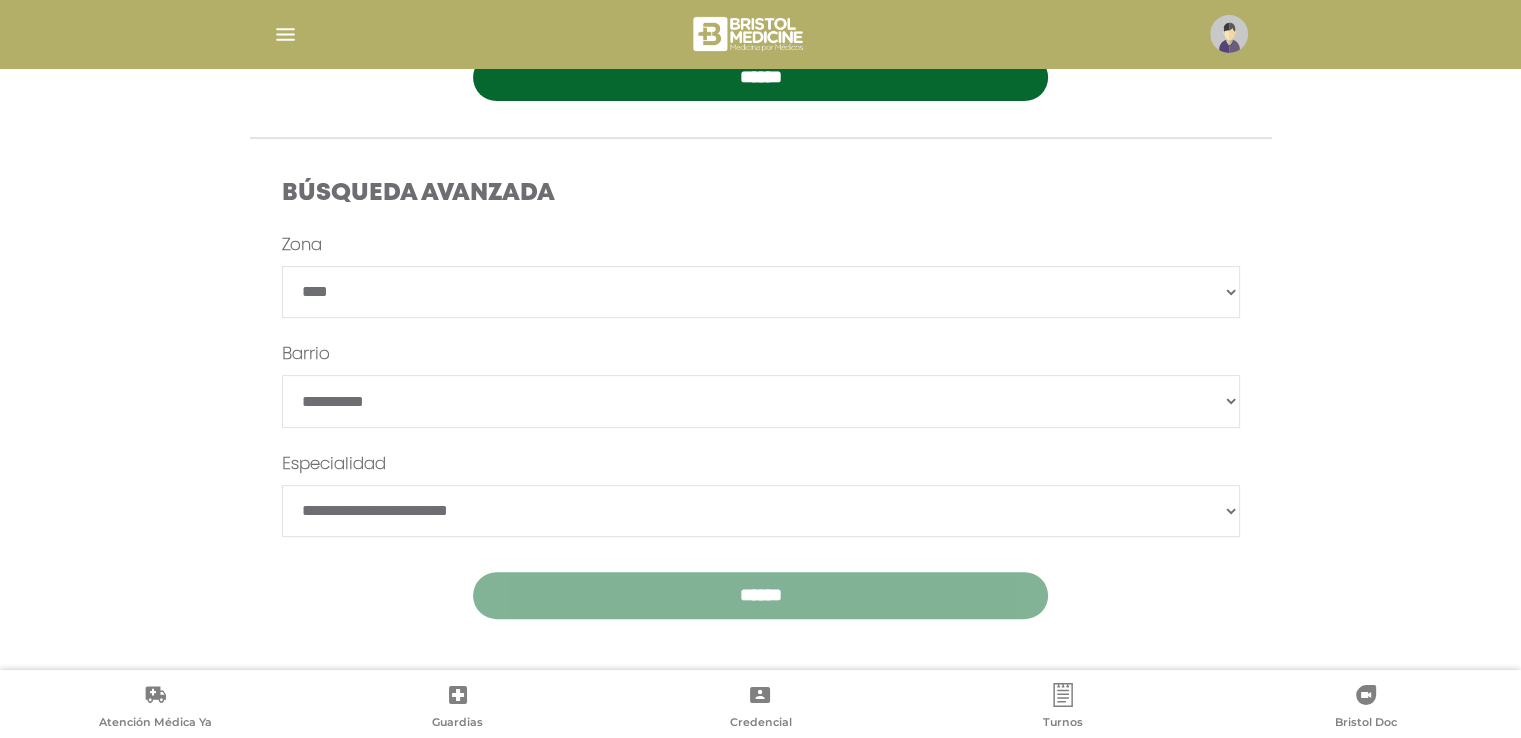 click on "******" at bounding box center [760, 595] 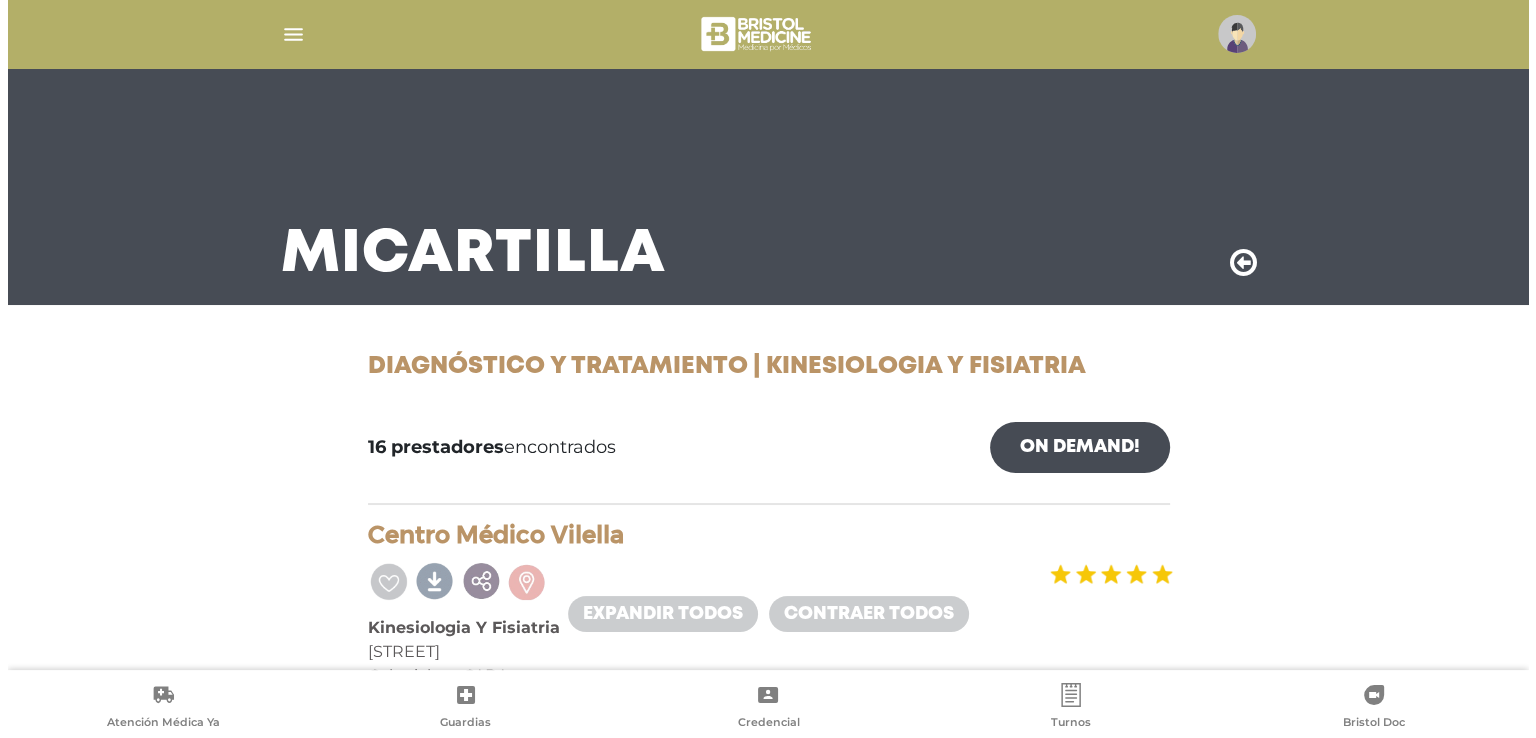 scroll, scrollTop: 0, scrollLeft: 0, axis: both 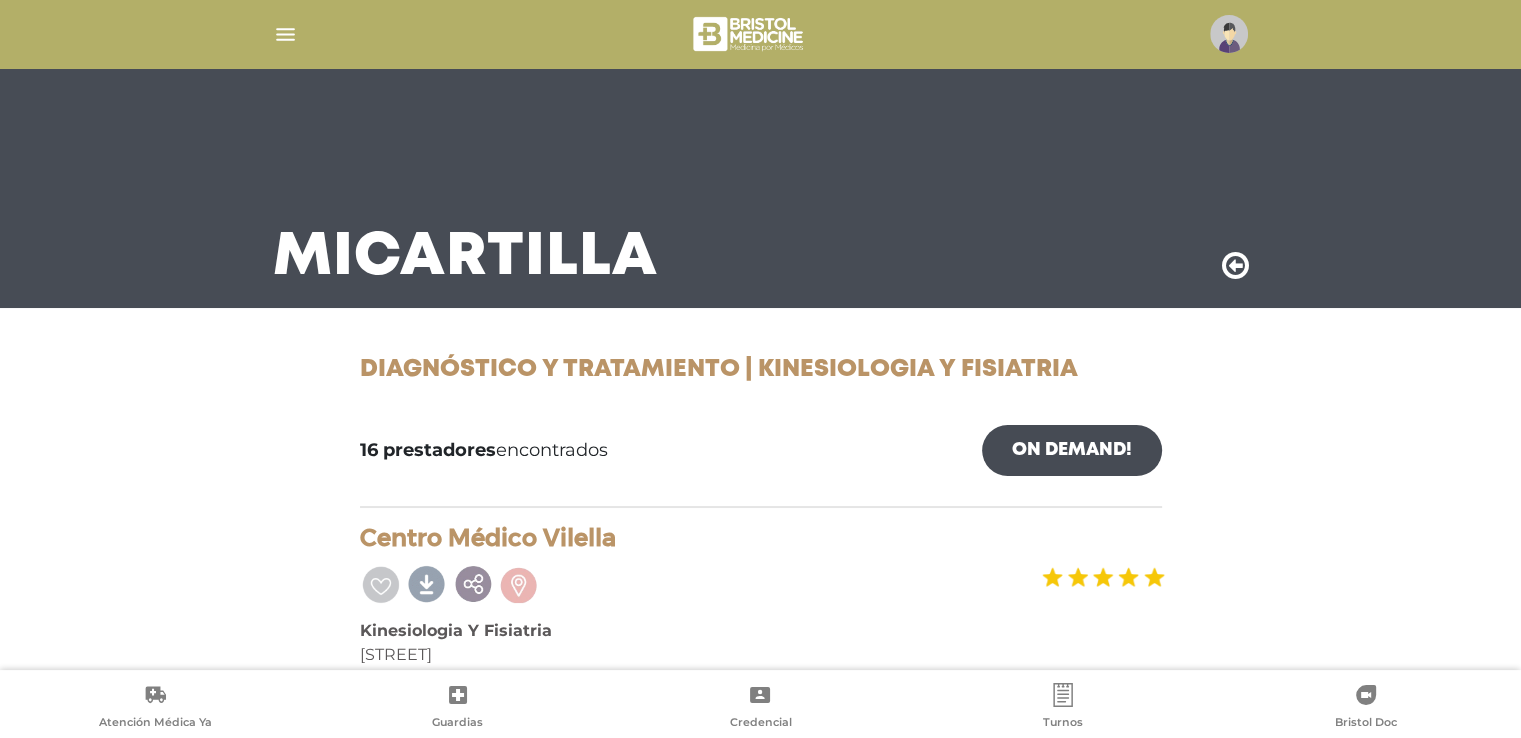 click at bounding box center [285, 34] 